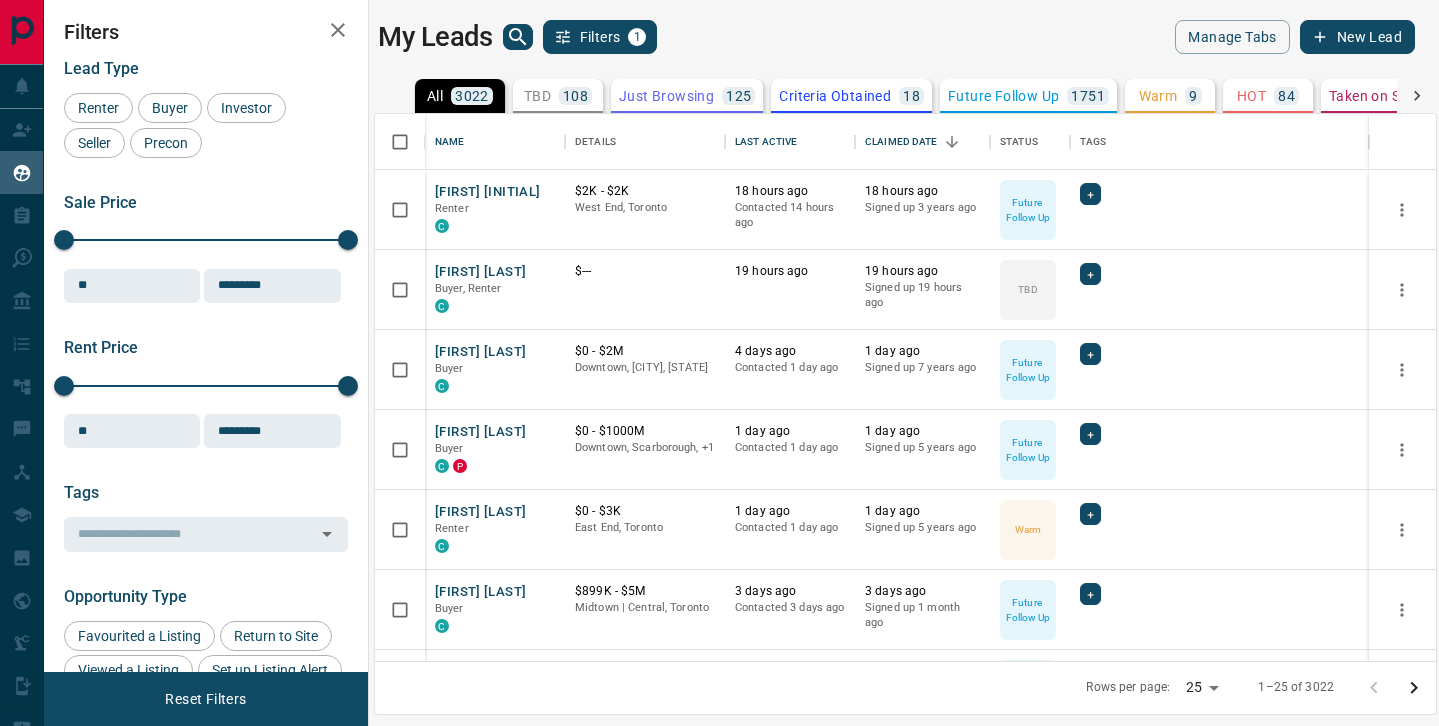 scroll, scrollTop: 0, scrollLeft: 0, axis: both 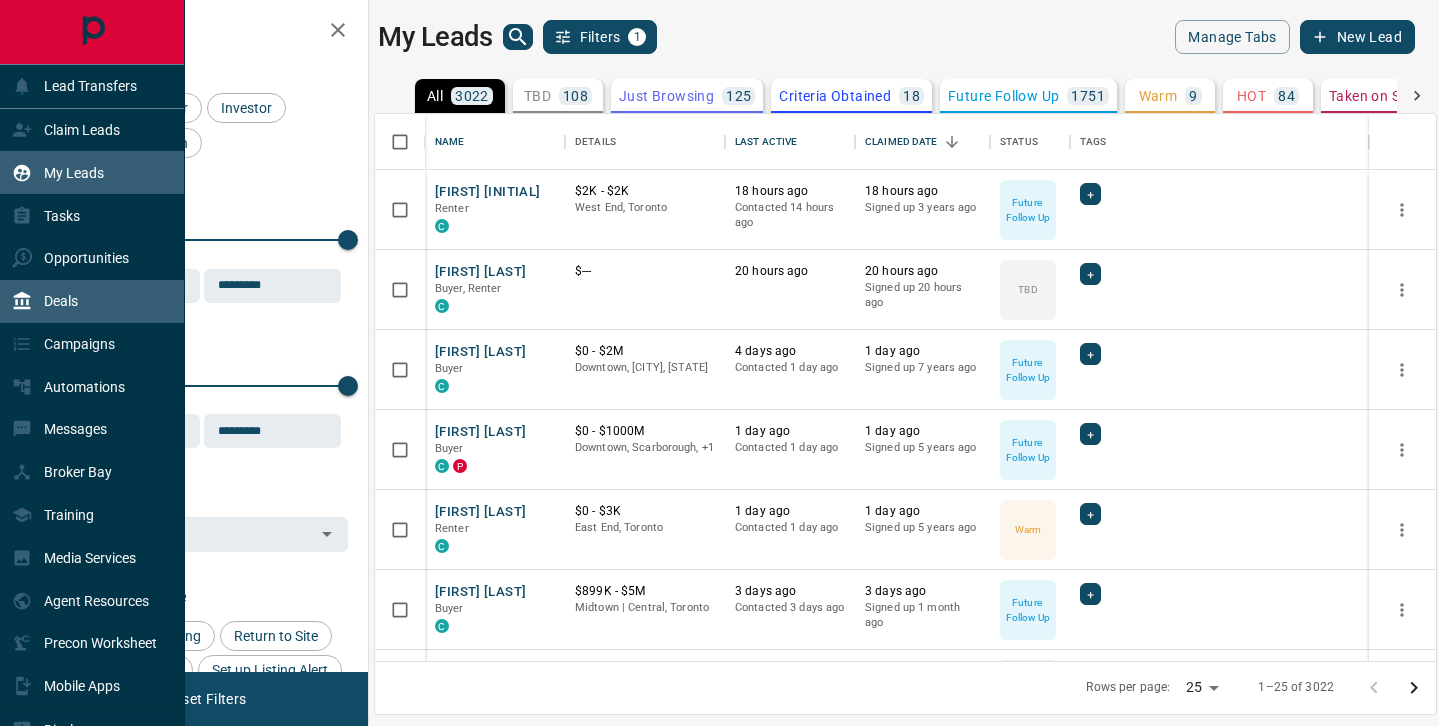 click 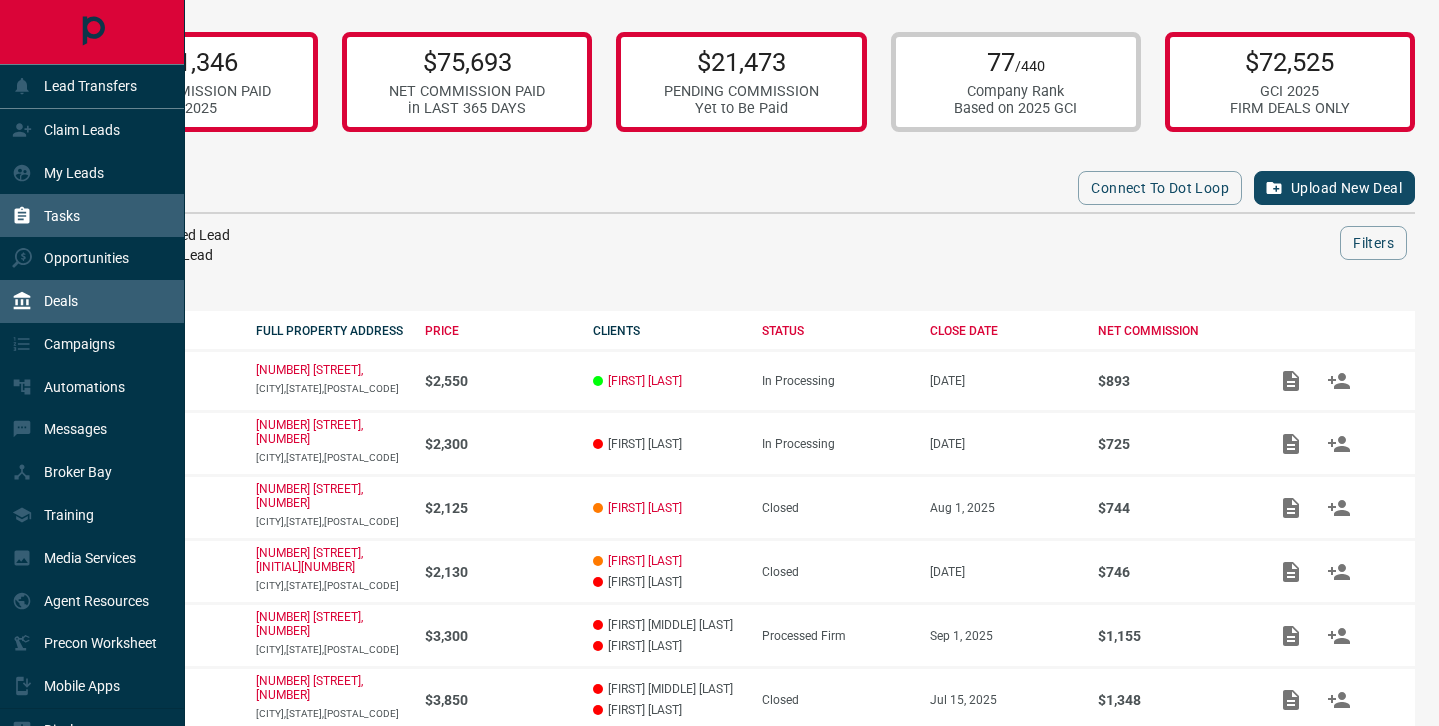 click on "Tasks" at bounding box center (62, 216) 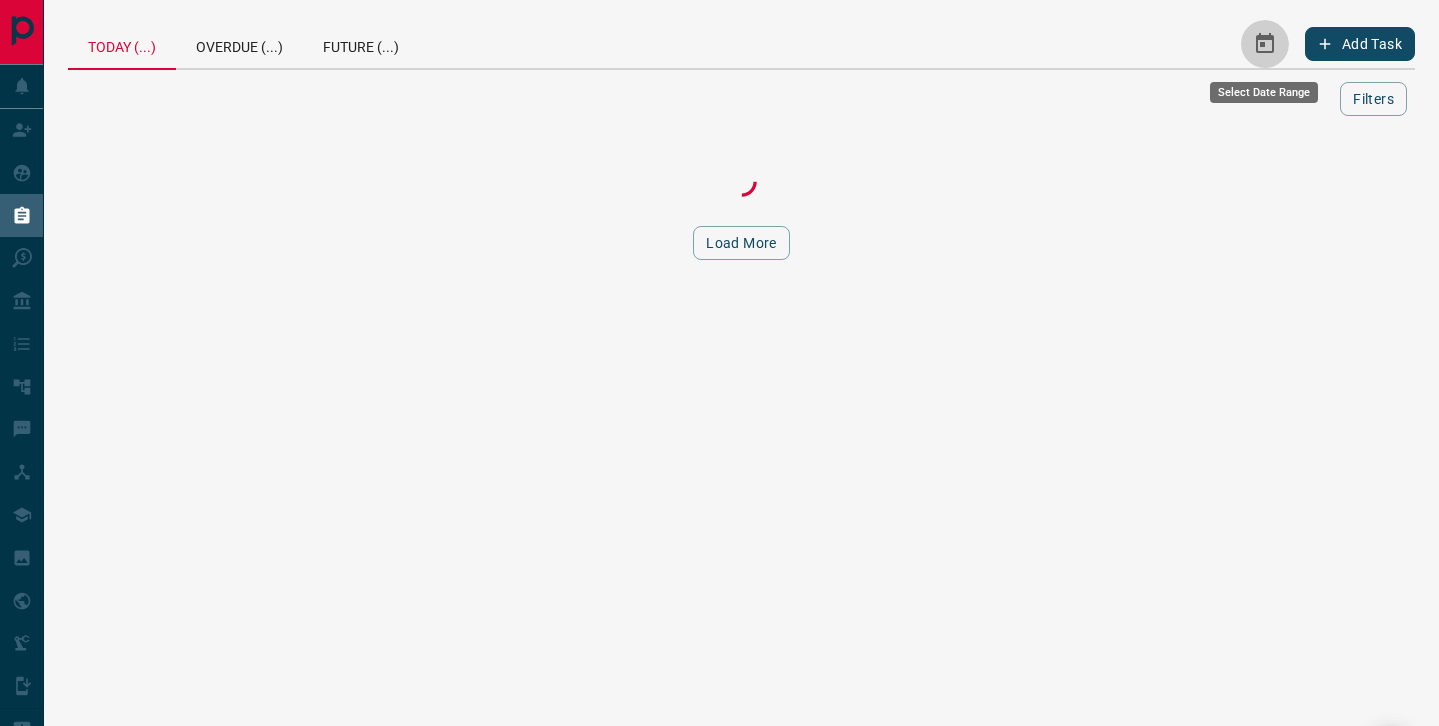 click 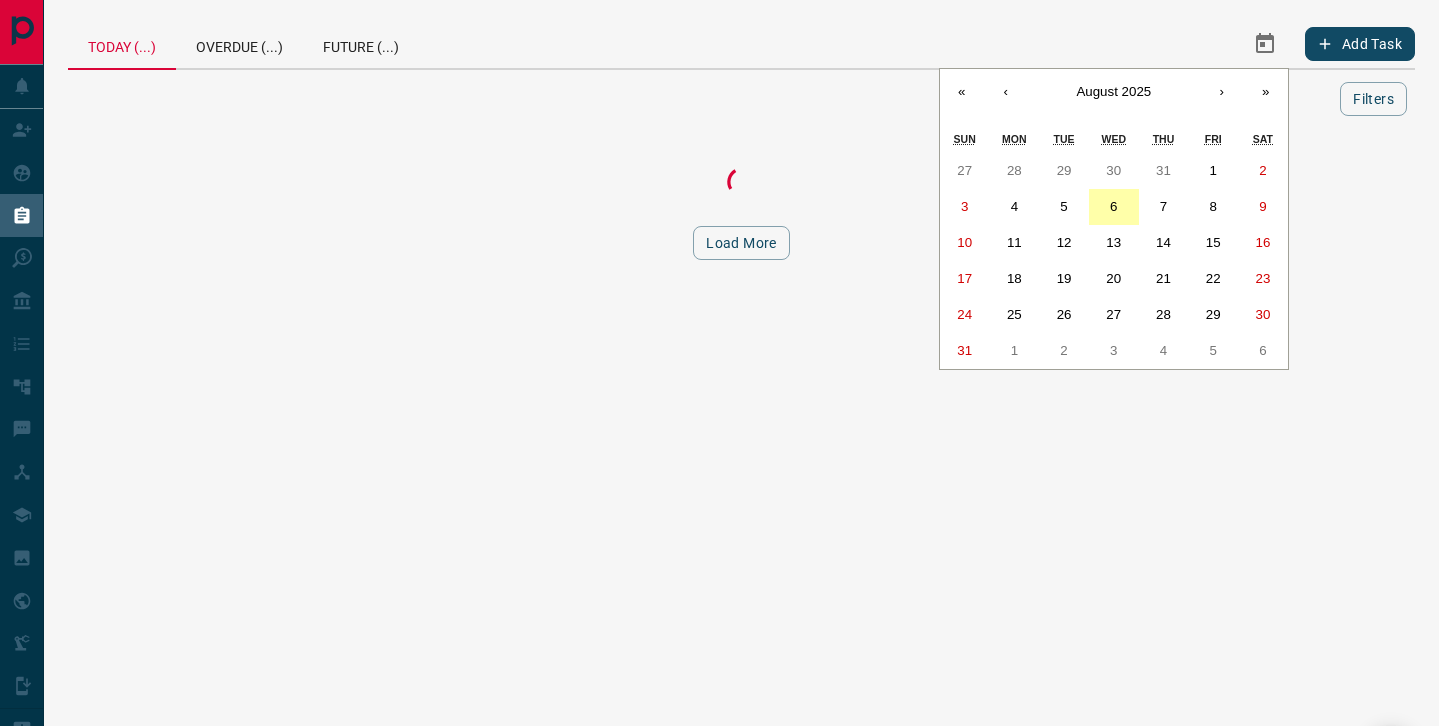 click on "6" at bounding box center (1114, 207) 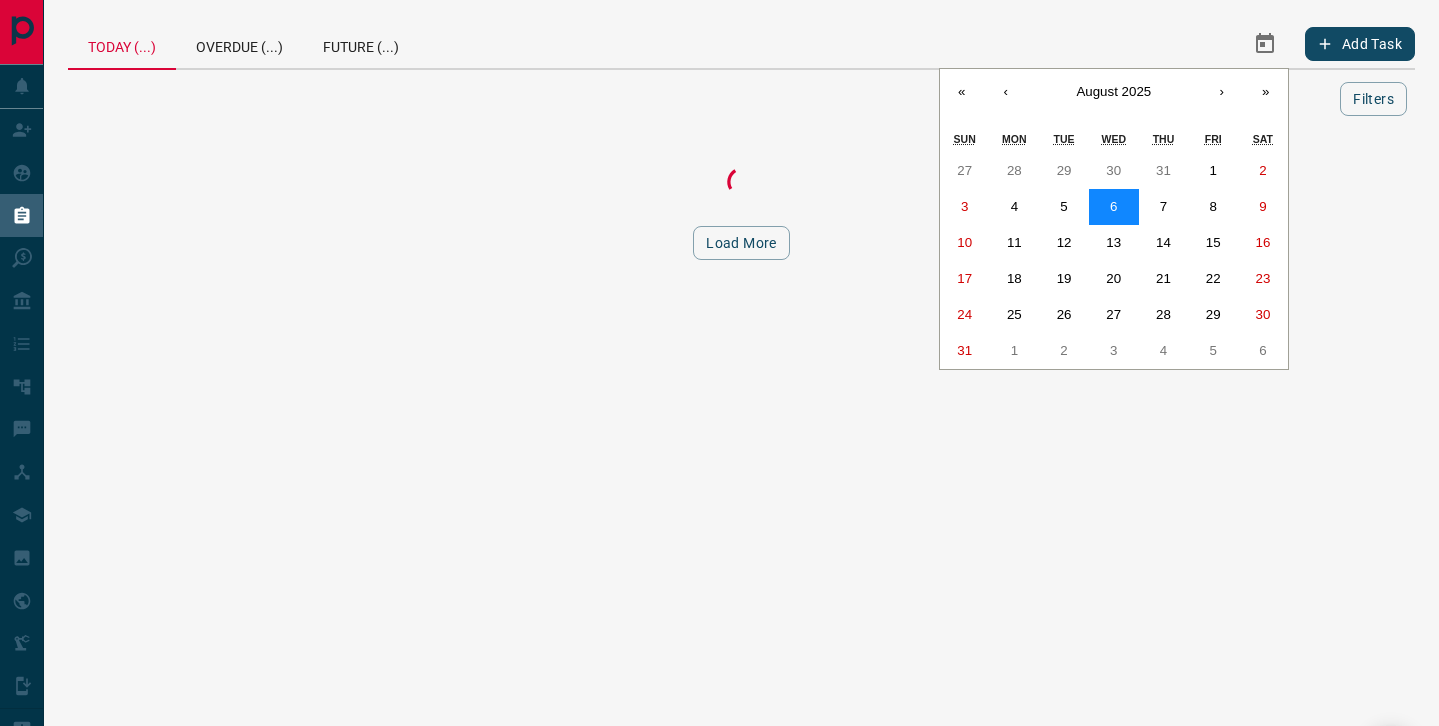 click on "6" at bounding box center (1114, 207) 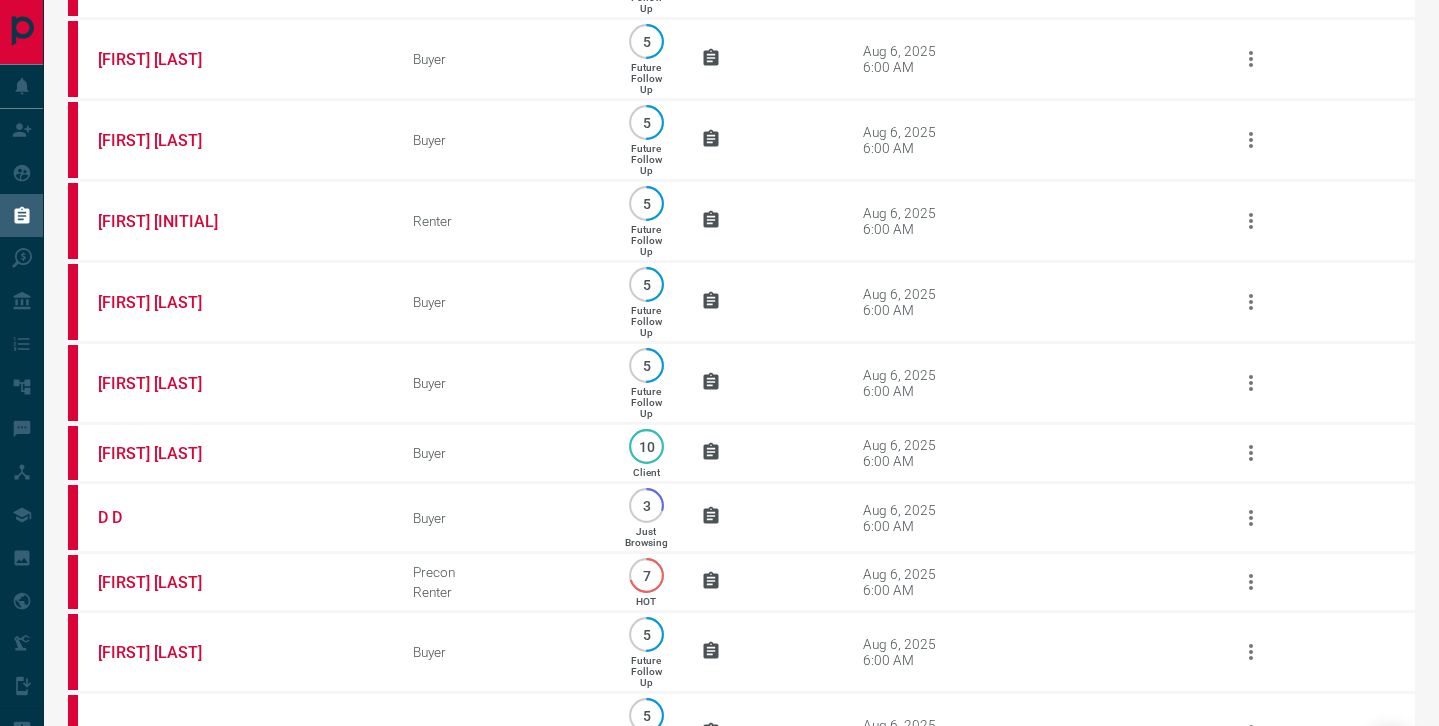 scroll, scrollTop: 0, scrollLeft: 0, axis: both 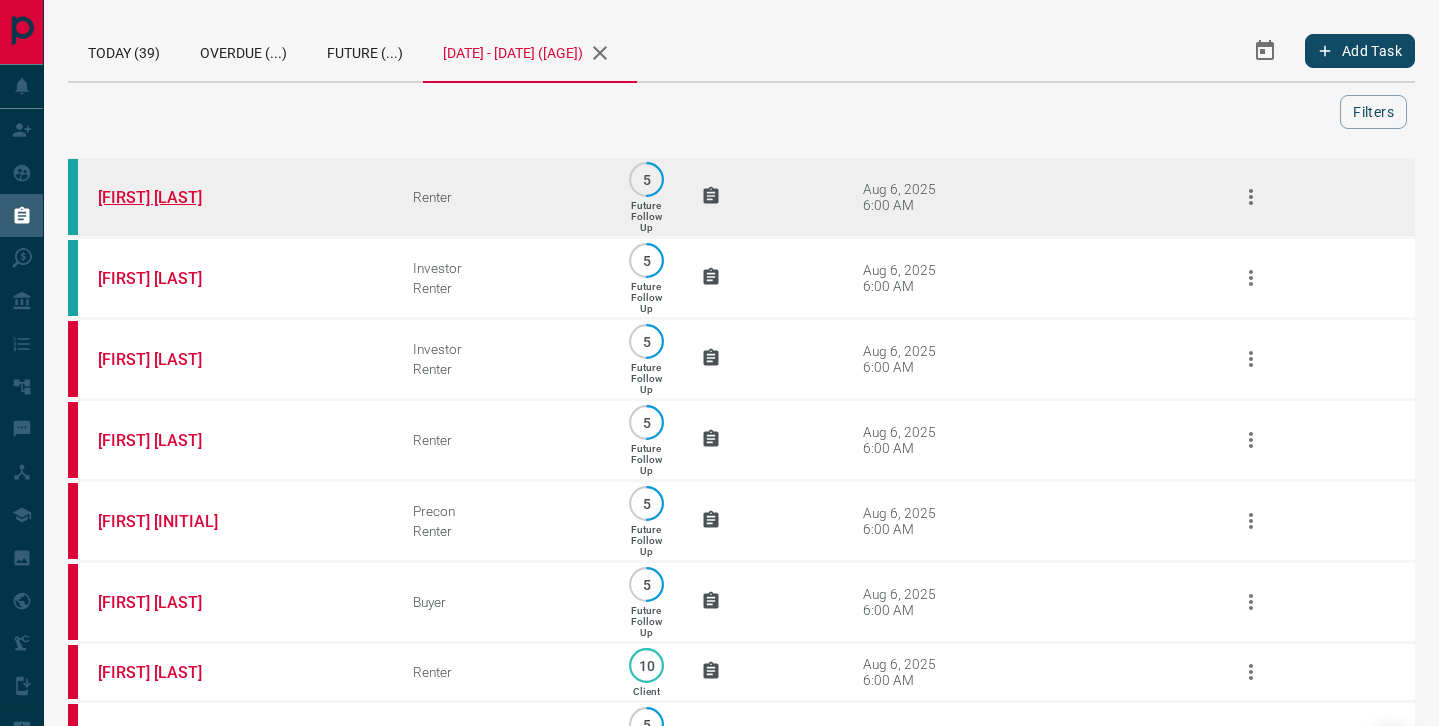 click on "[FIRST] [LAST]" at bounding box center [173, 197] 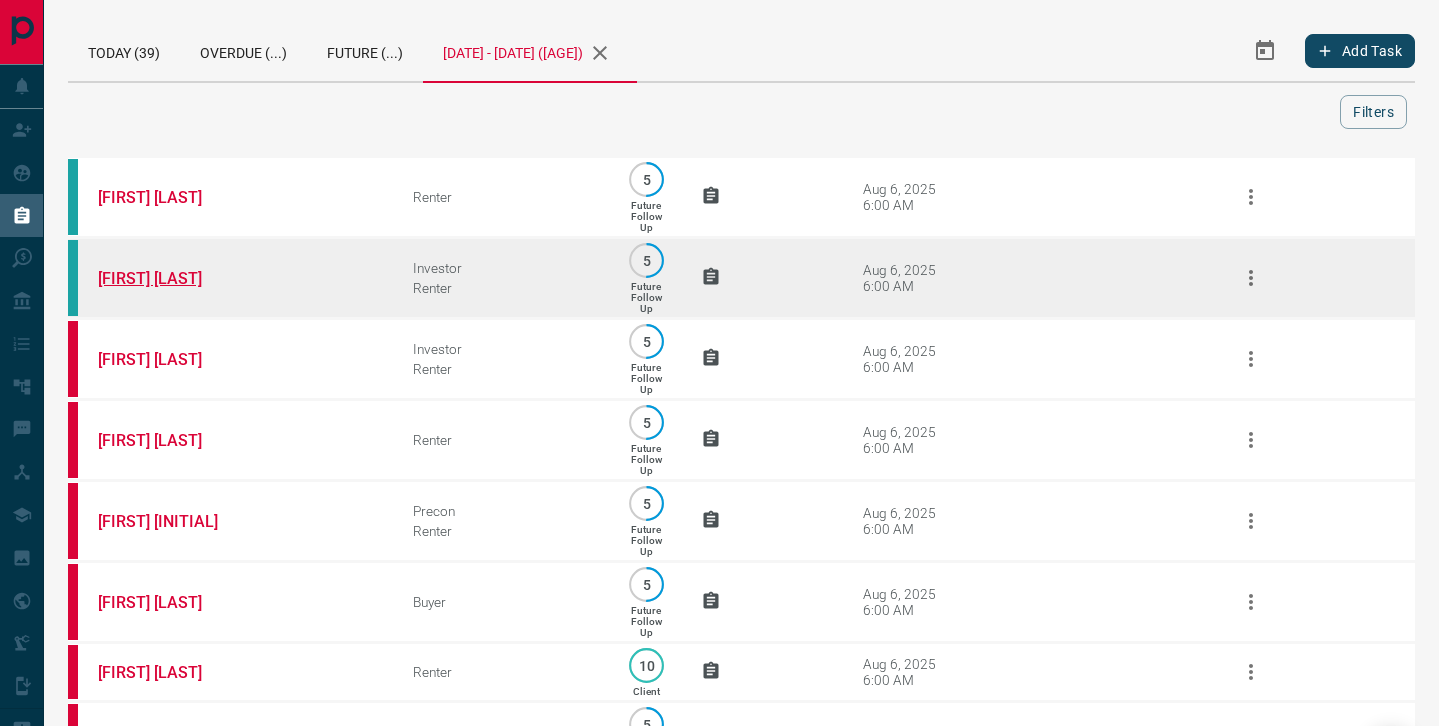 click on "[FIRST] [LAST]" at bounding box center [173, 278] 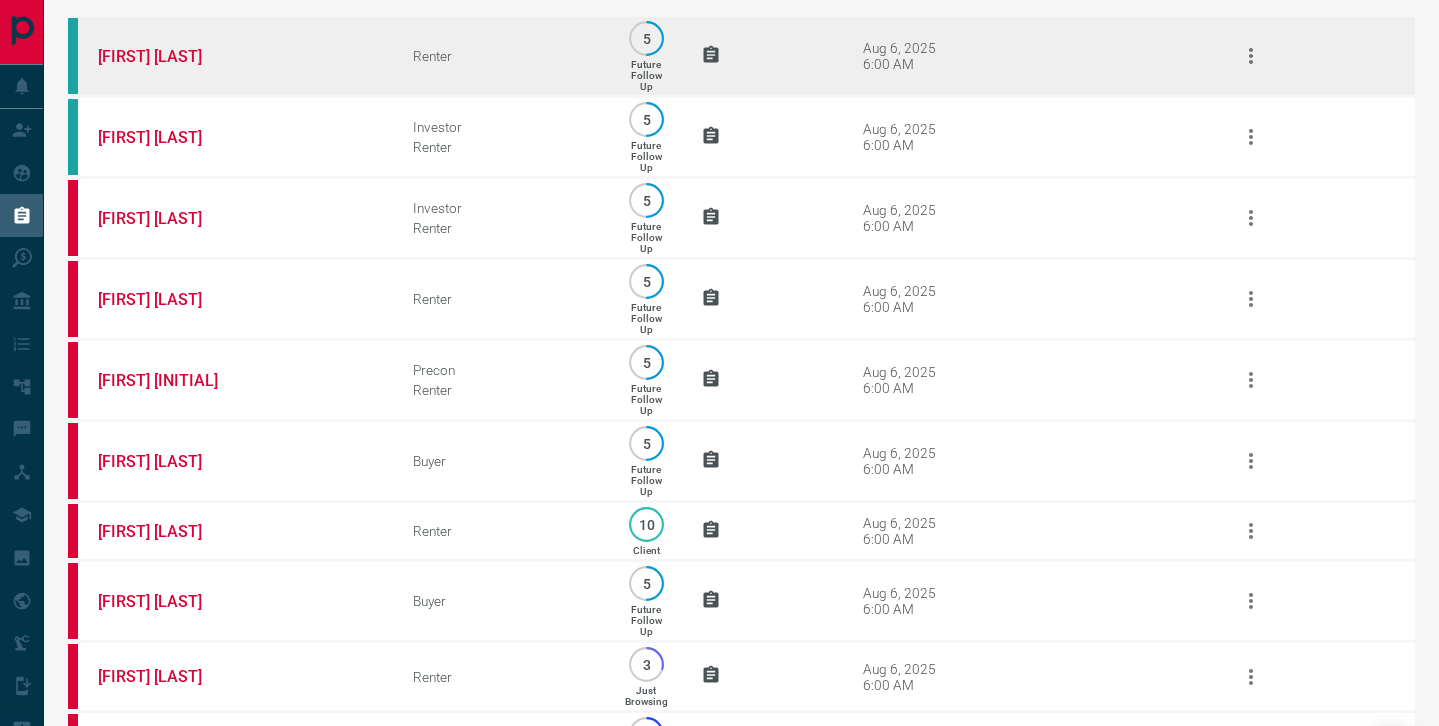 scroll, scrollTop: 142, scrollLeft: 0, axis: vertical 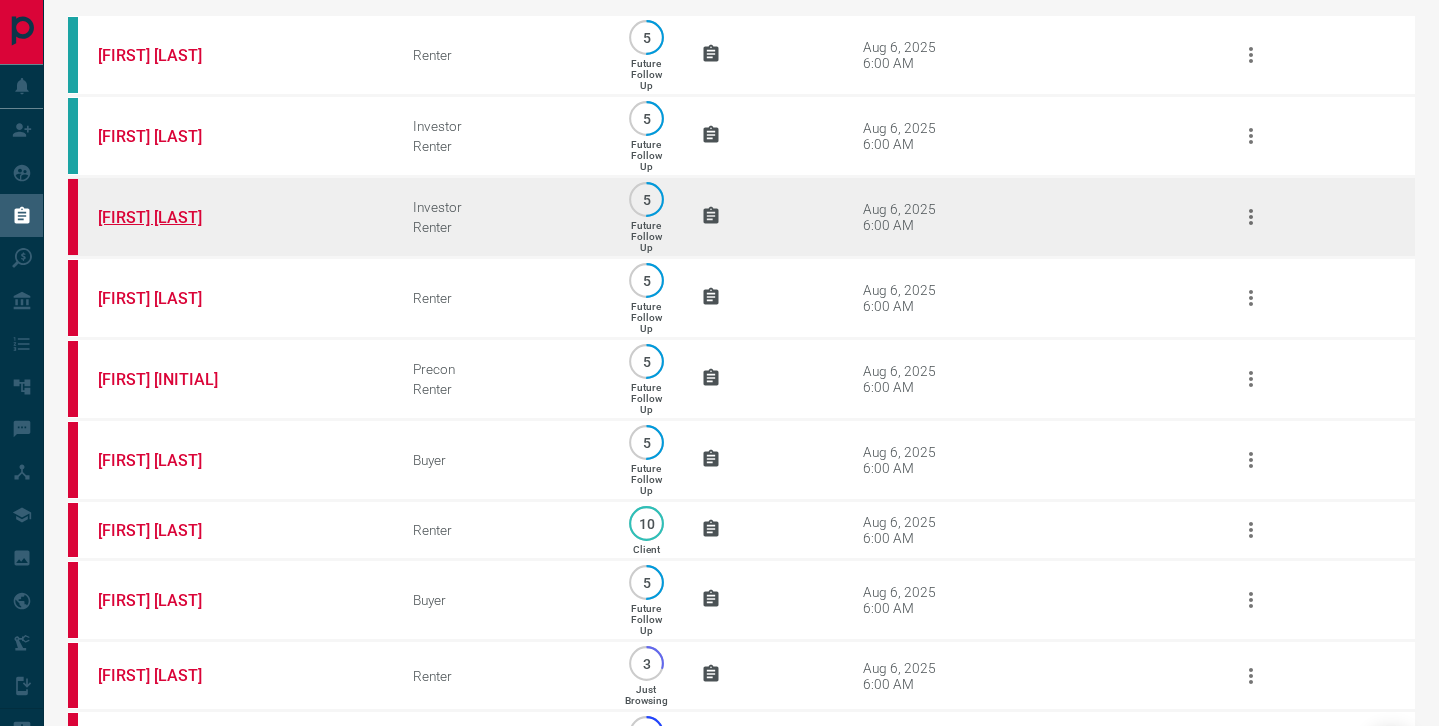 click on "[FIRST] [LAST]" at bounding box center [173, 217] 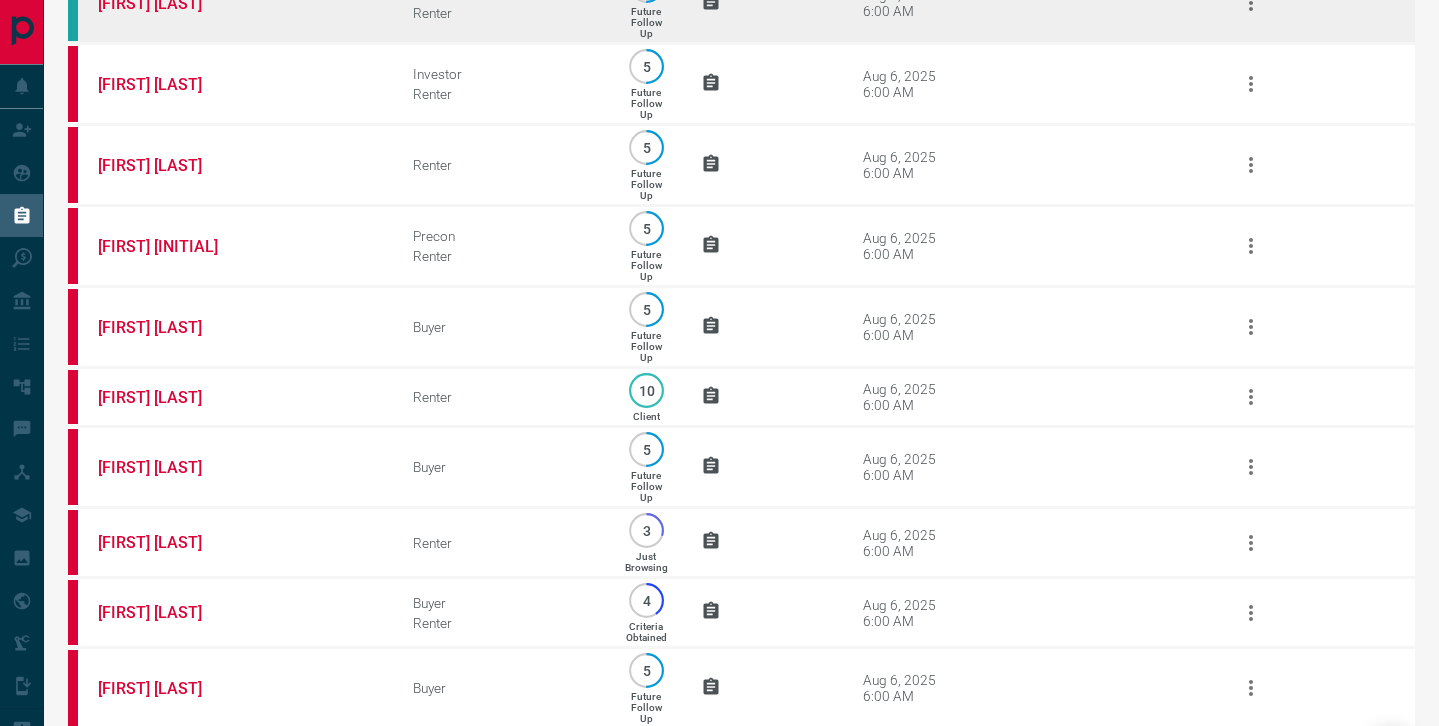 scroll, scrollTop: 276, scrollLeft: 0, axis: vertical 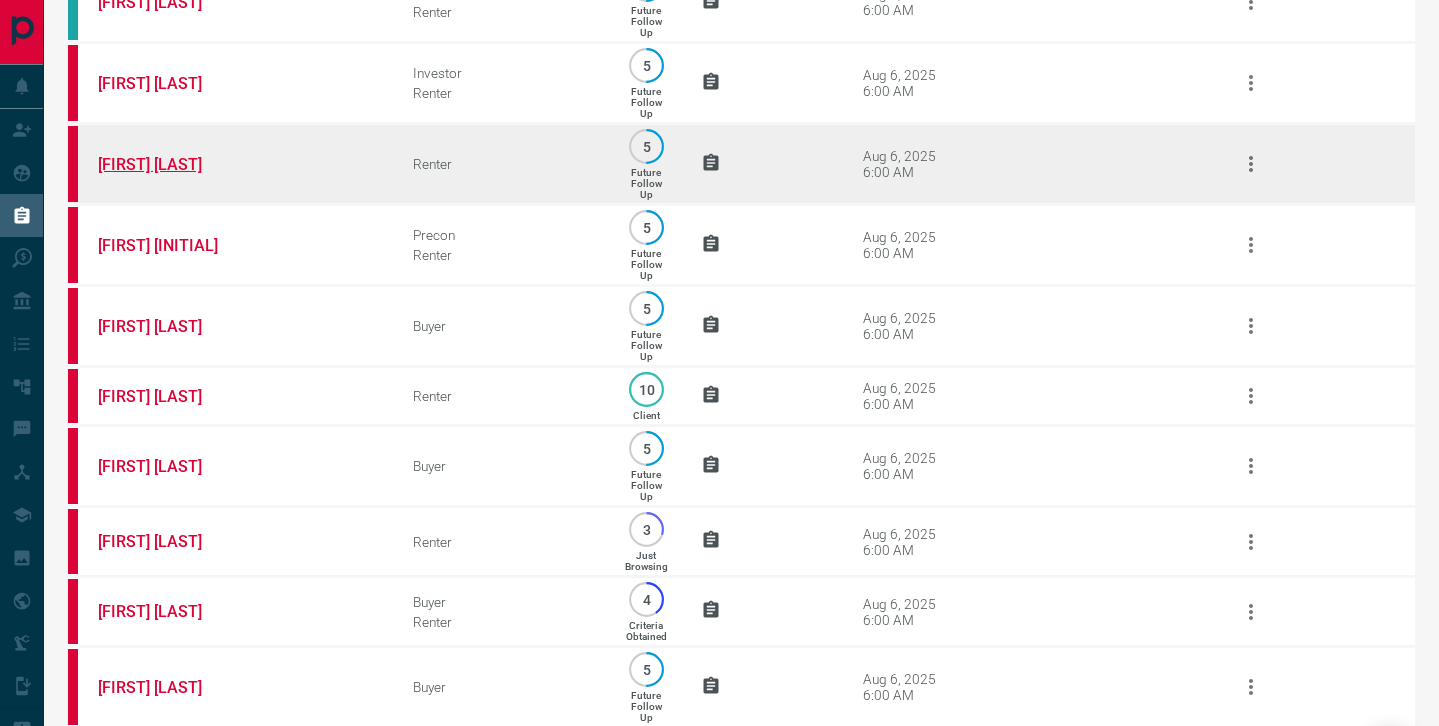 click on "[FIRST] [LAST]" at bounding box center [173, 164] 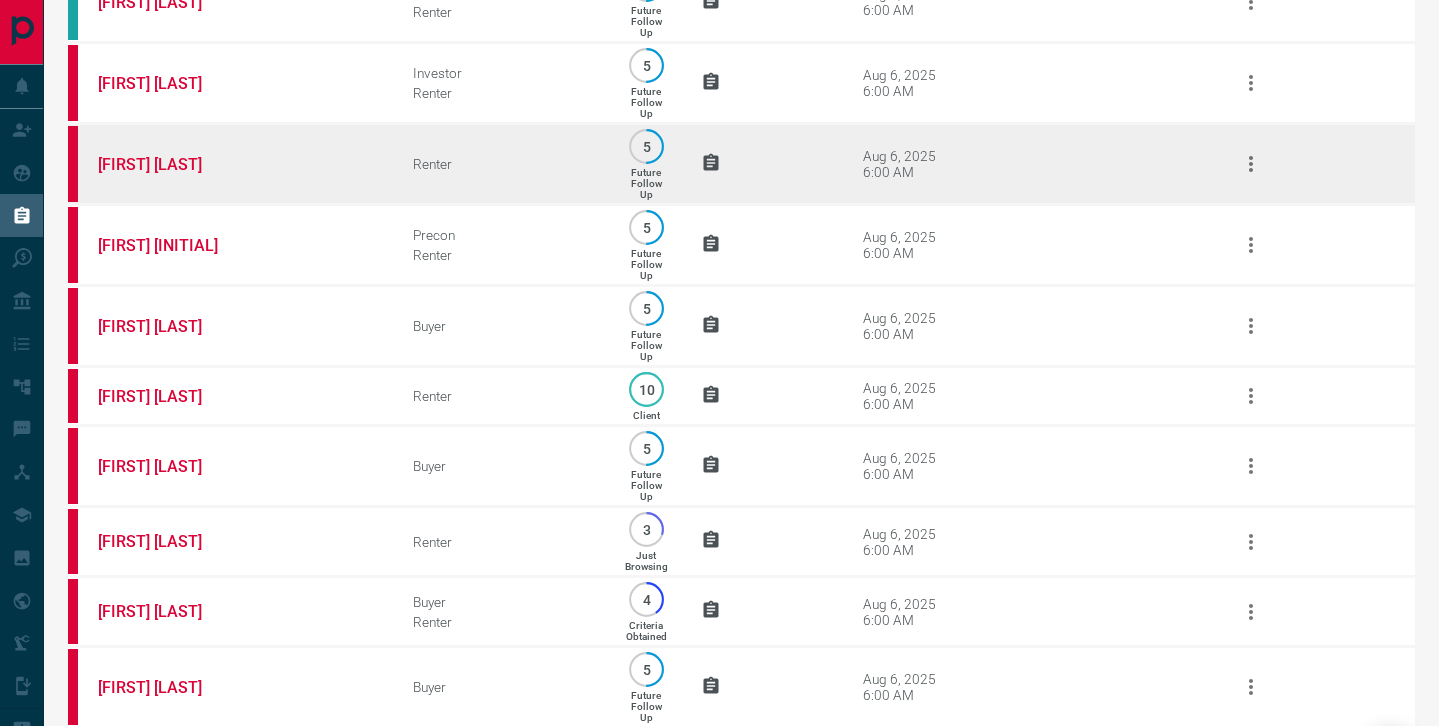 scroll, scrollTop: 395, scrollLeft: 0, axis: vertical 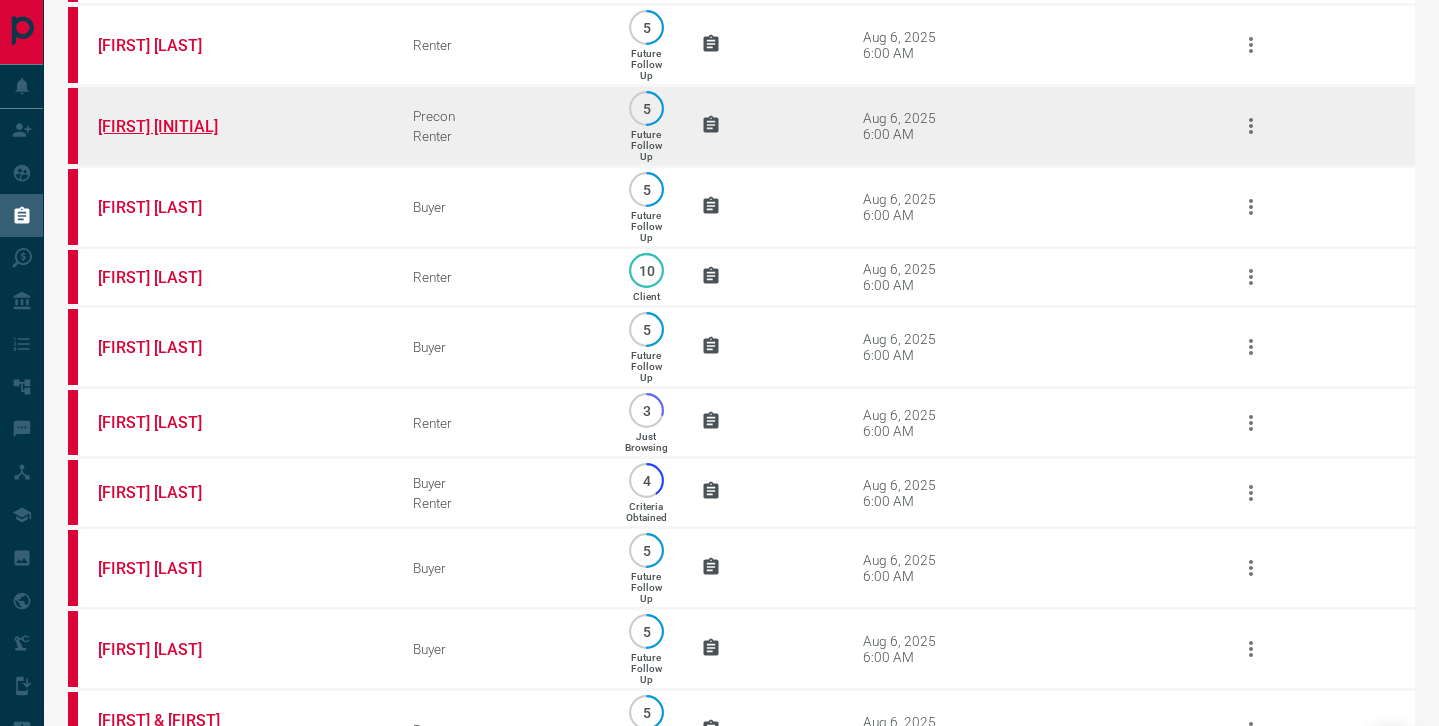click on "[FIRST] [INITIAL]" at bounding box center [173, 126] 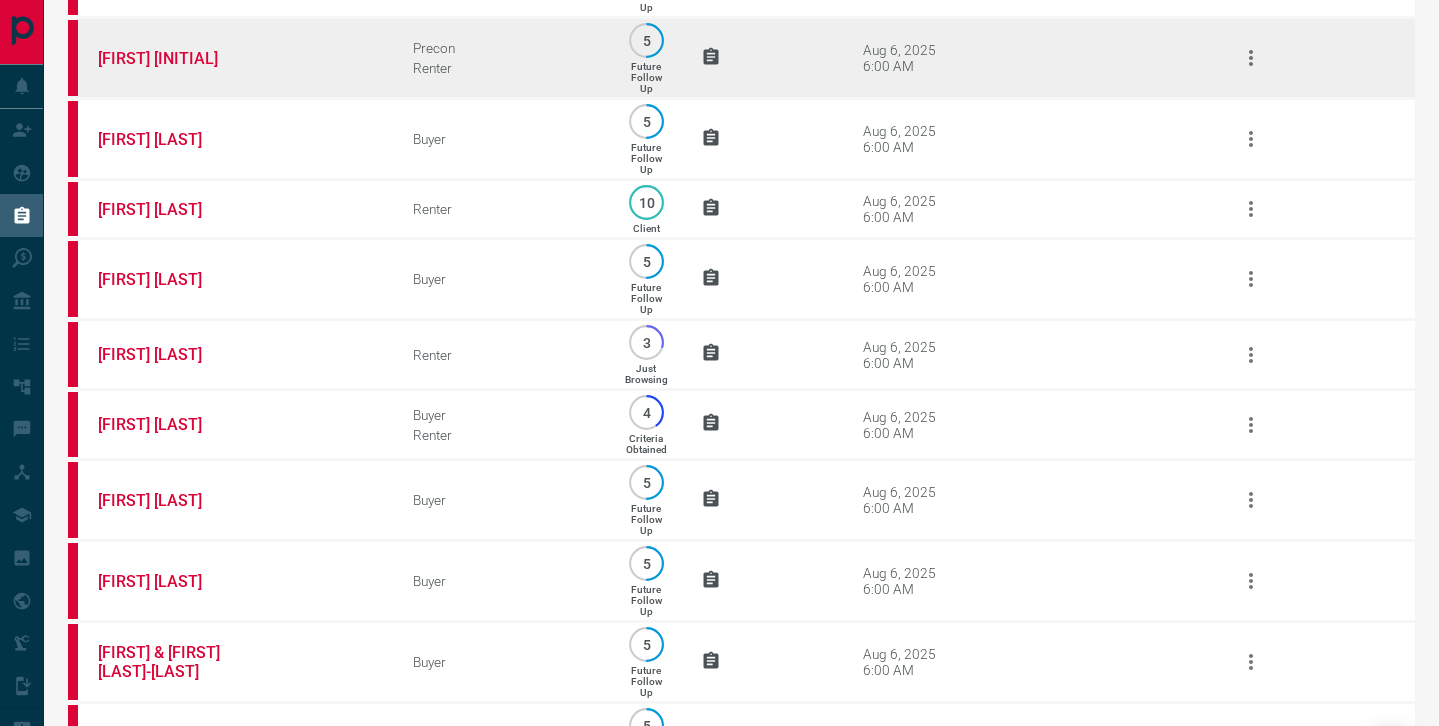 scroll, scrollTop: 474, scrollLeft: 0, axis: vertical 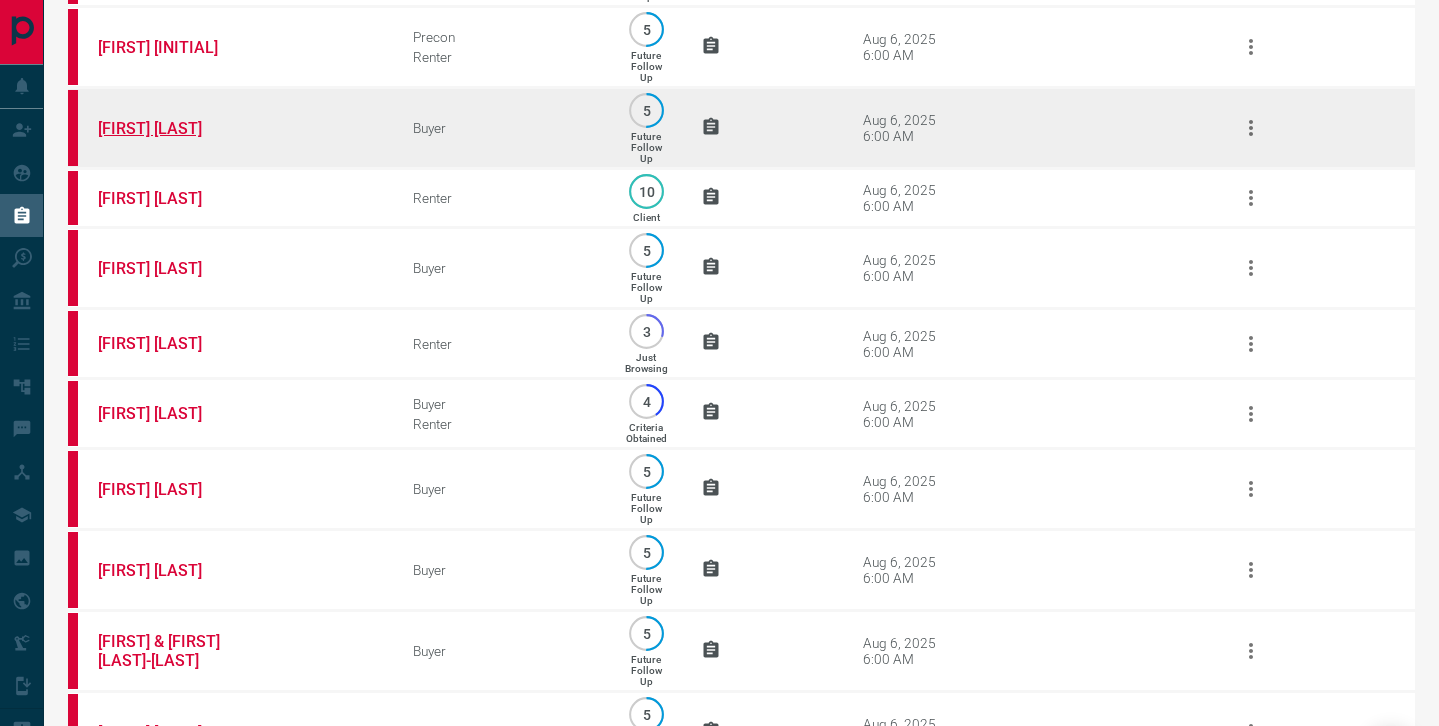 click on "[FIRST] [LAST]" at bounding box center [173, 128] 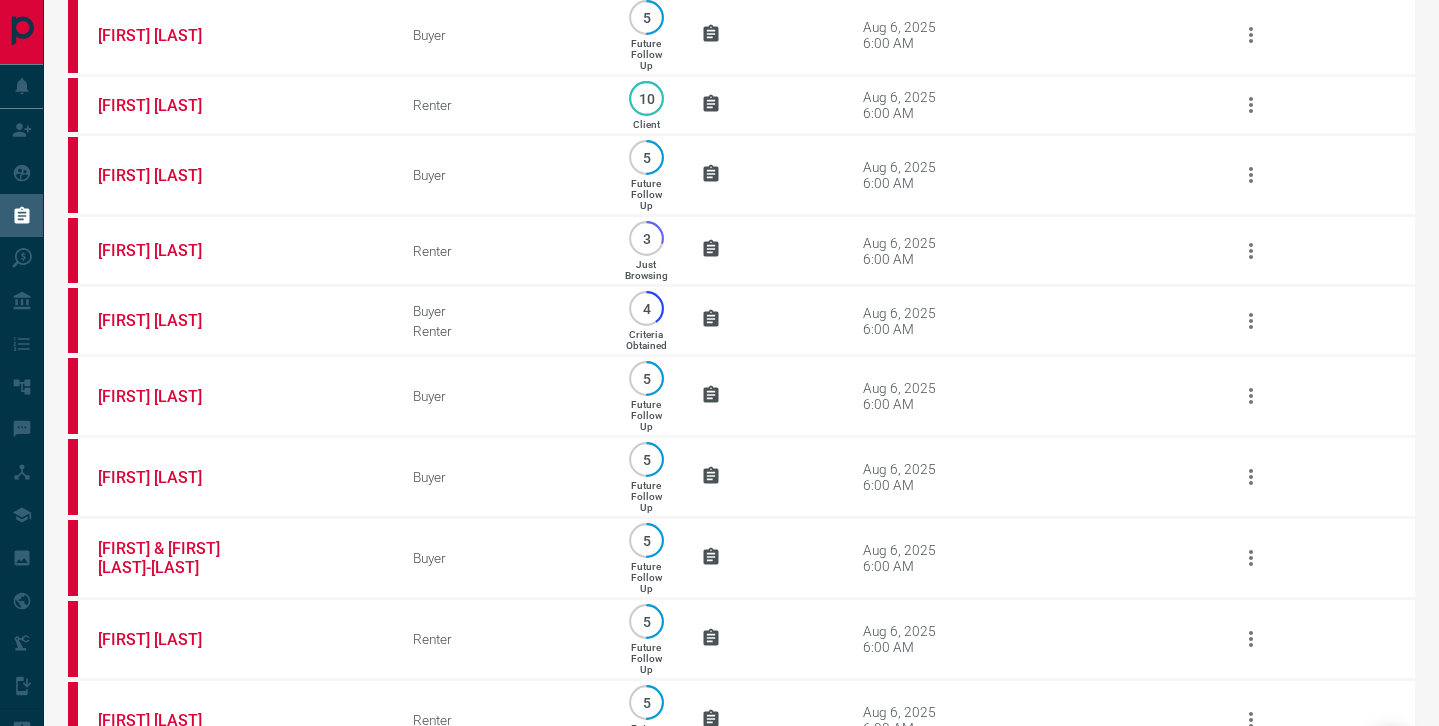 scroll, scrollTop: 584, scrollLeft: 0, axis: vertical 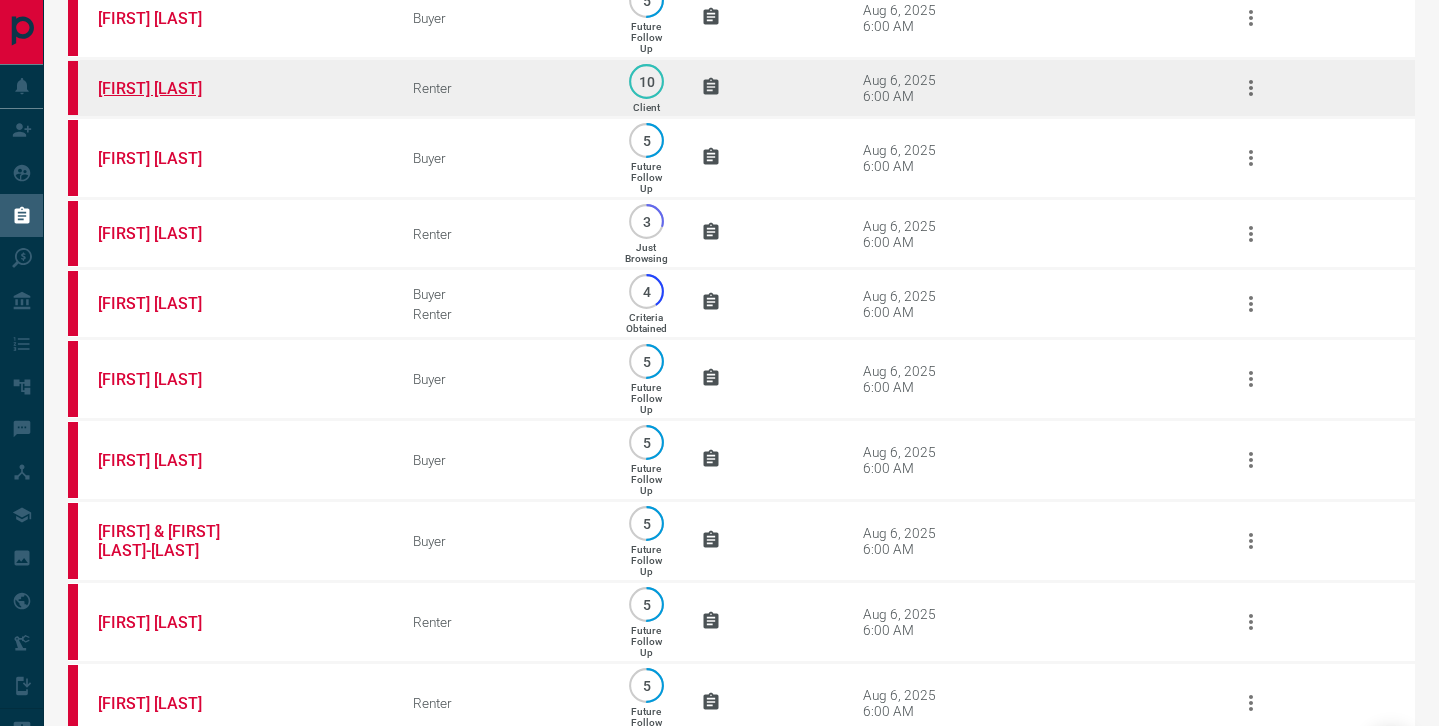 click on "[FIRST] [LAST]" at bounding box center (173, 88) 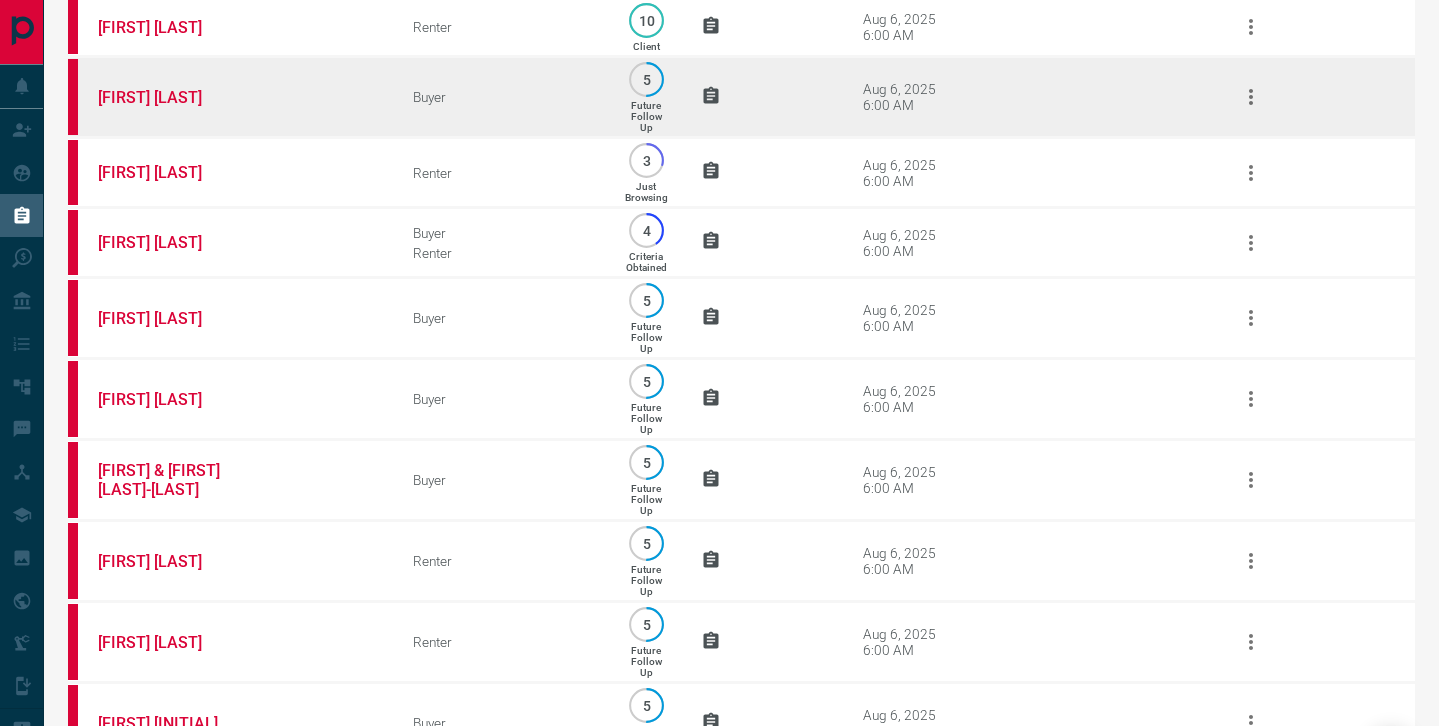 scroll, scrollTop: 668, scrollLeft: 0, axis: vertical 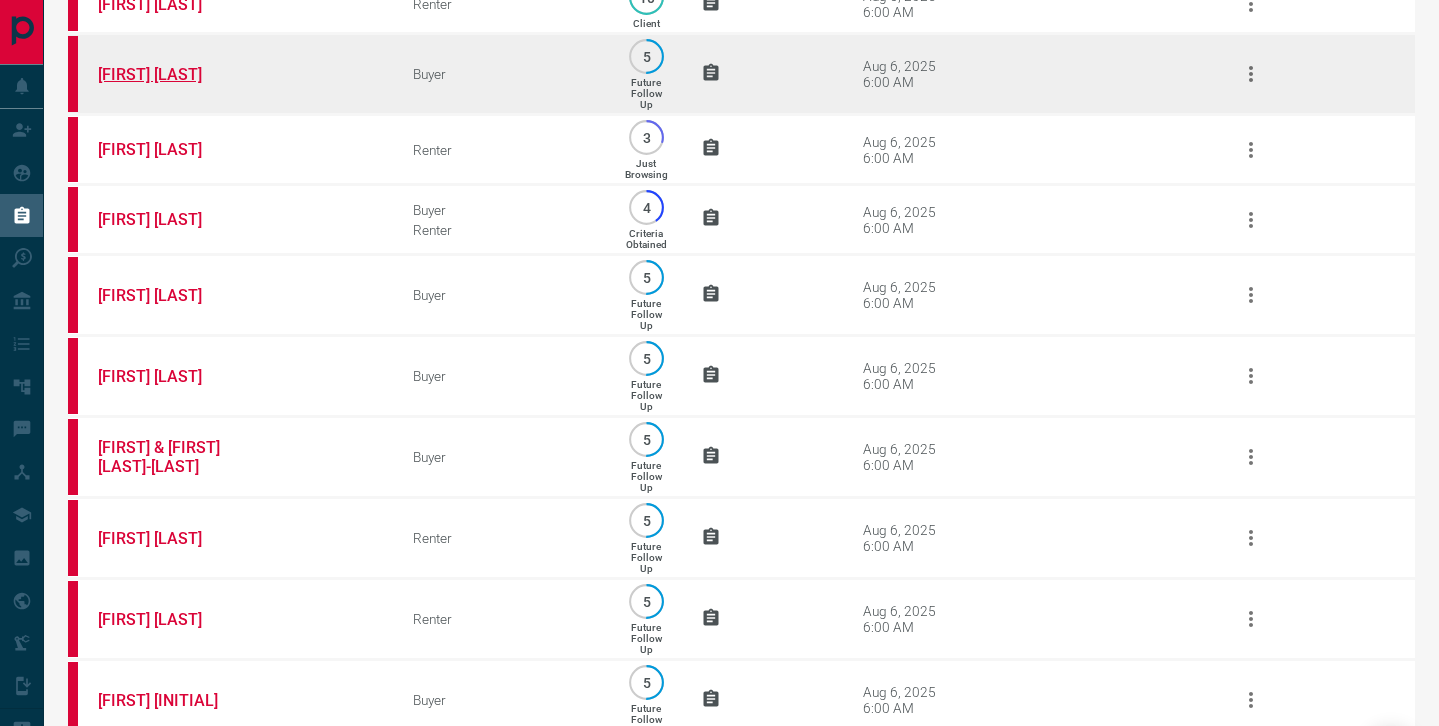 click on "[FIRST] [LAST]" at bounding box center (173, 74) 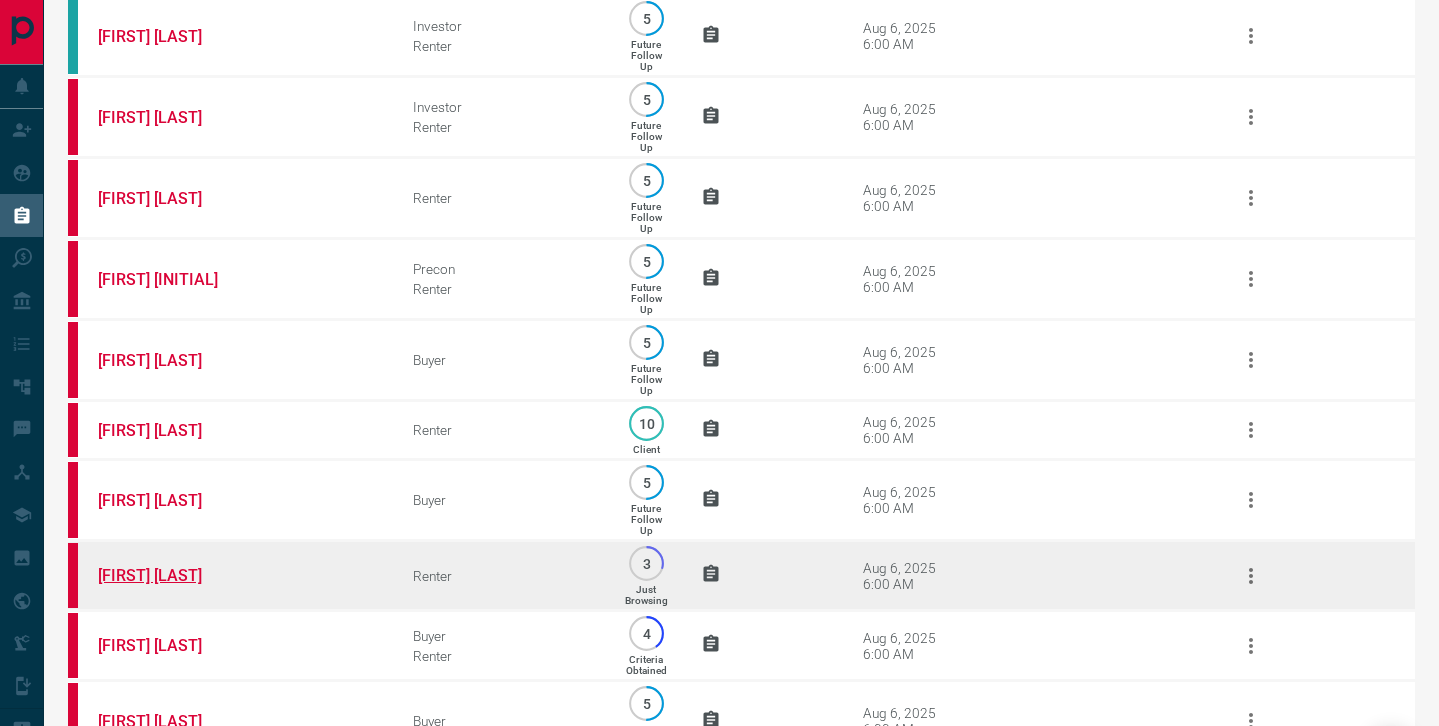 scroll, scrollTop: 408, scrollLeft: 0, axis: vertical 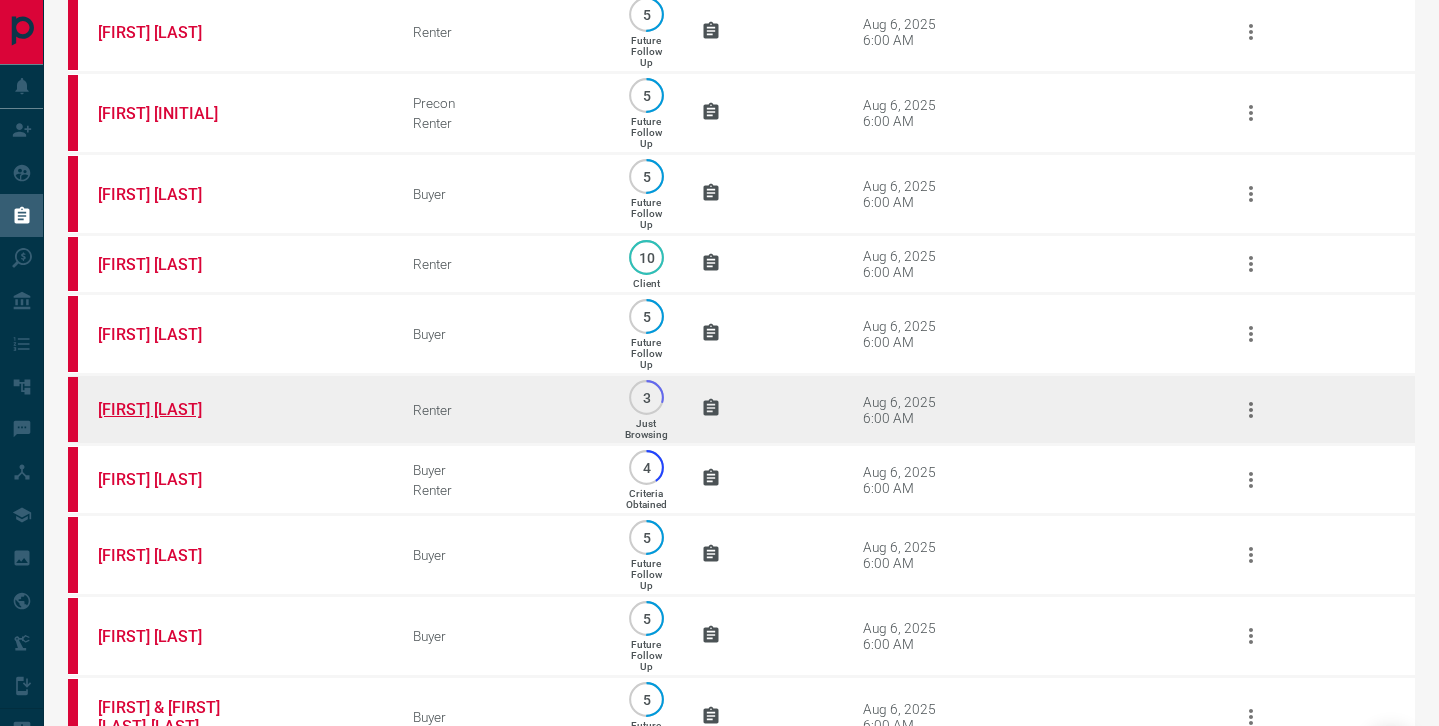 click on "[FIRST] [LAST]" at bounding box center [173, 409] 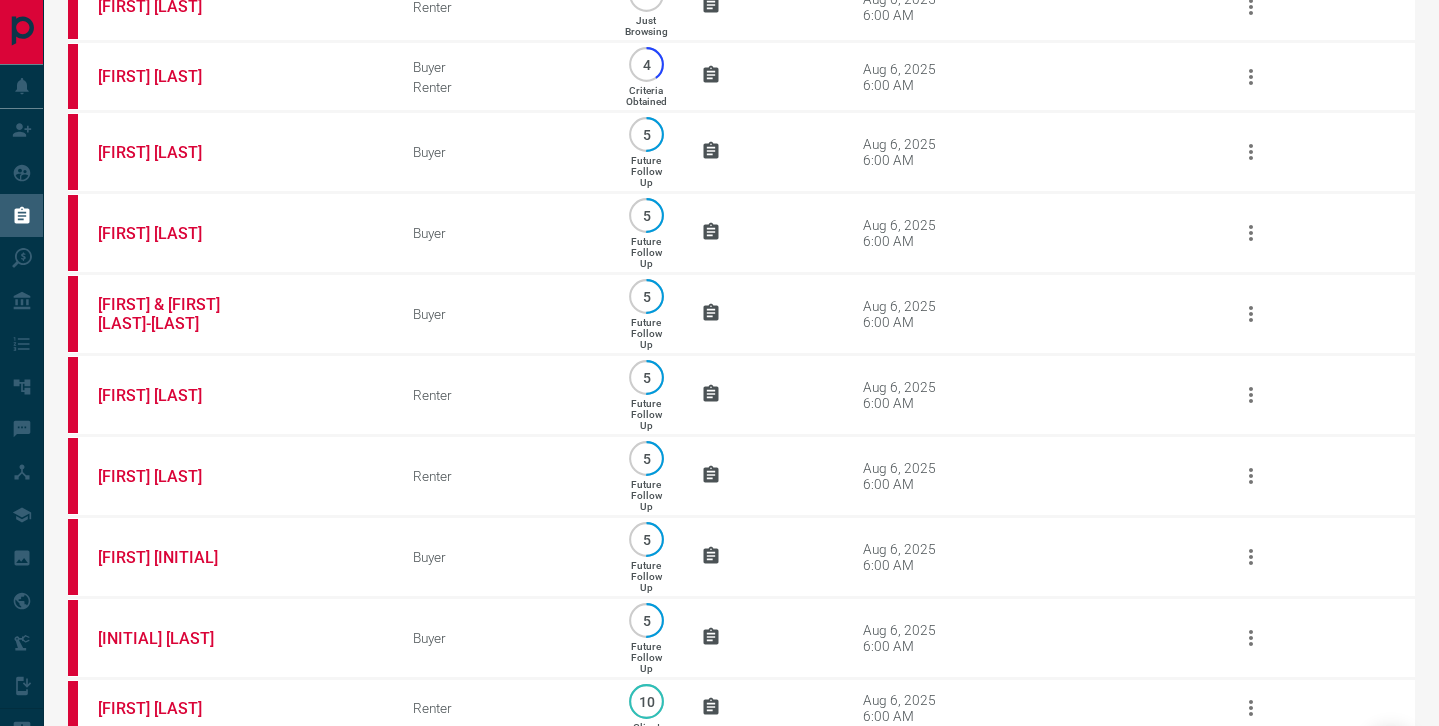 scroll, scrollTop: 798, scrollLeft: 0, axis: vertical 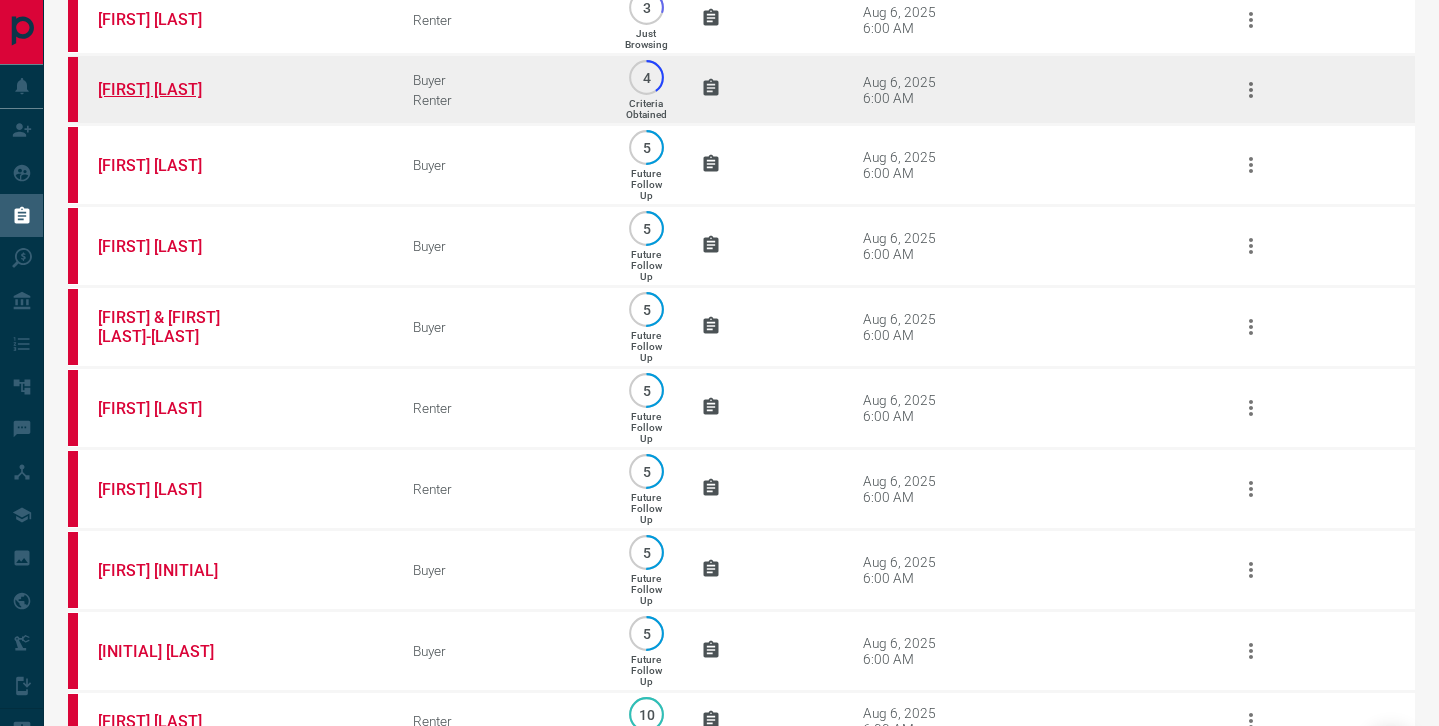 click on "[FIRST] [LAST]" at bounding box center (173, 89) 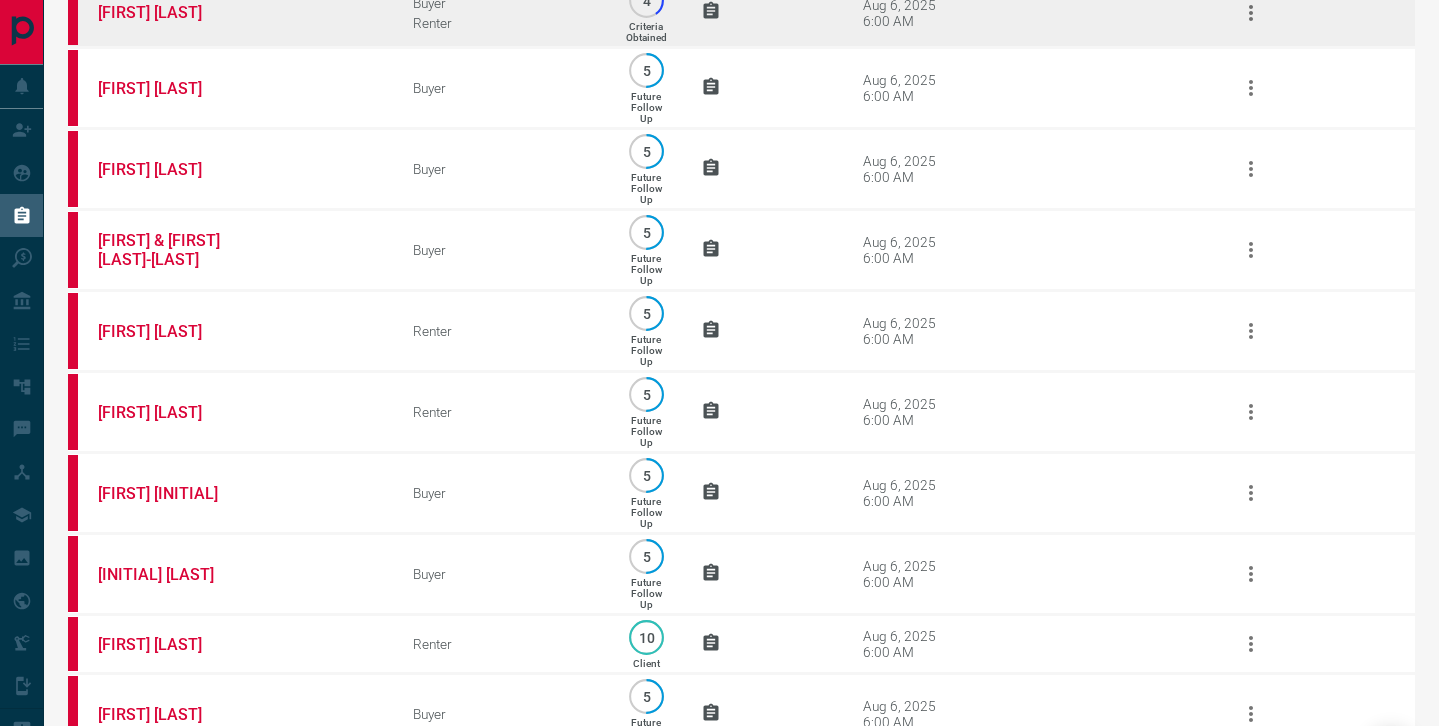 scroll, scrollTop: 879, scrollLeft: 0, axis: vertical 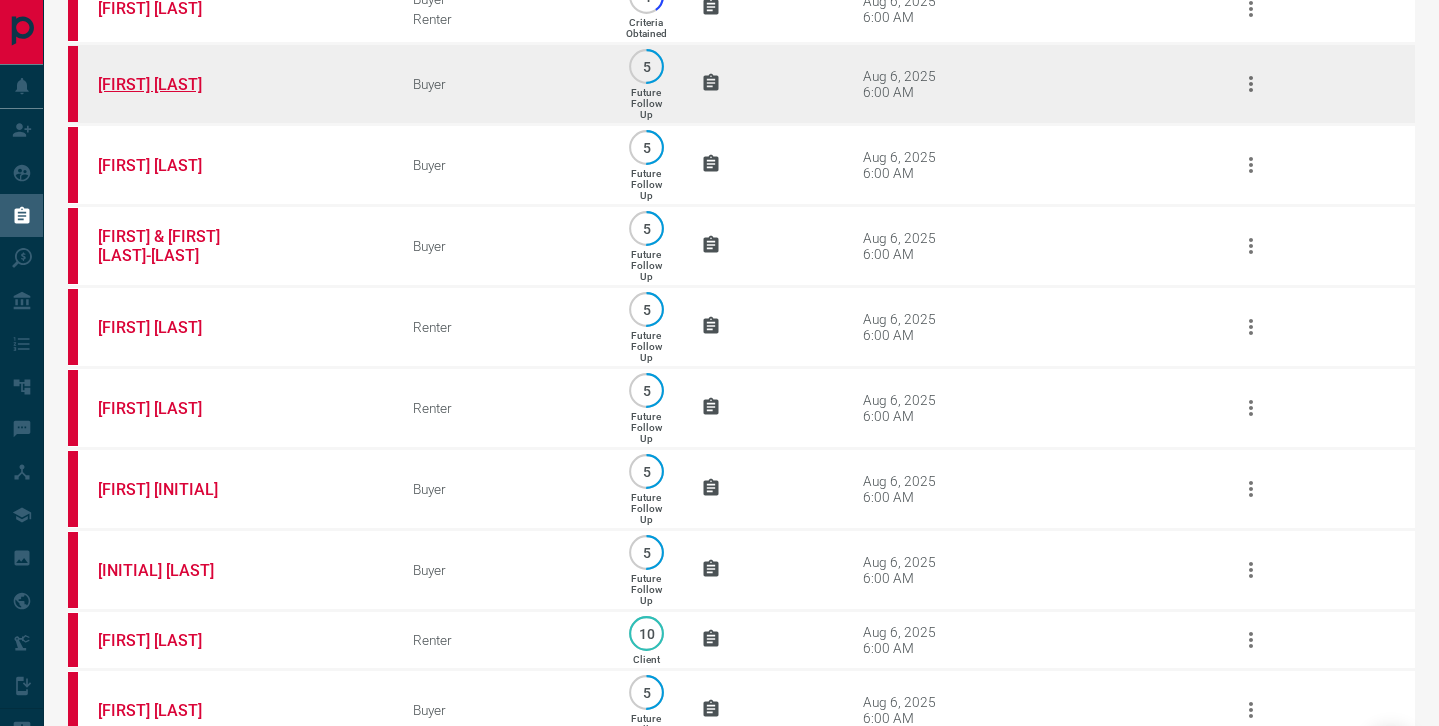 click on "[FIRST] [LAST]" at bounding box center (173, 84) 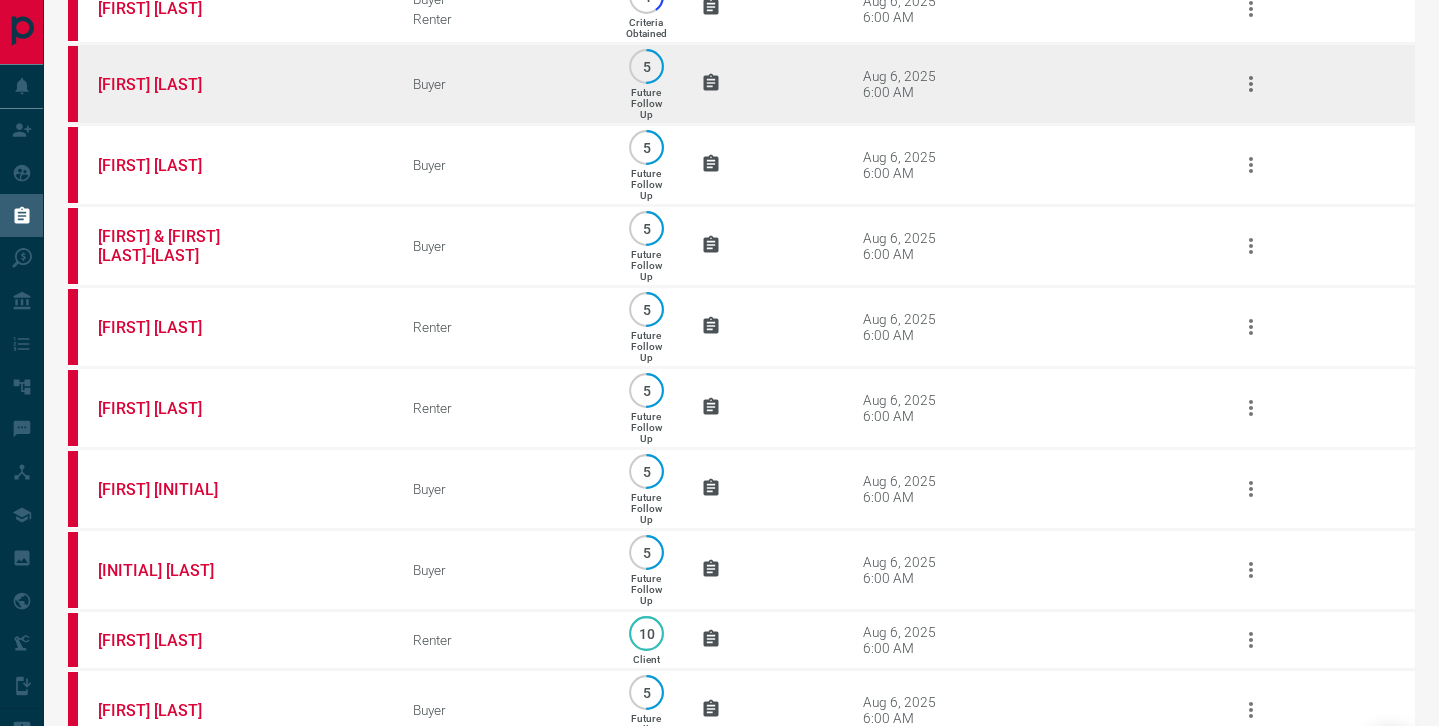 scroll, scrollTop: 948, scrollLeft: 0, axis: vertical 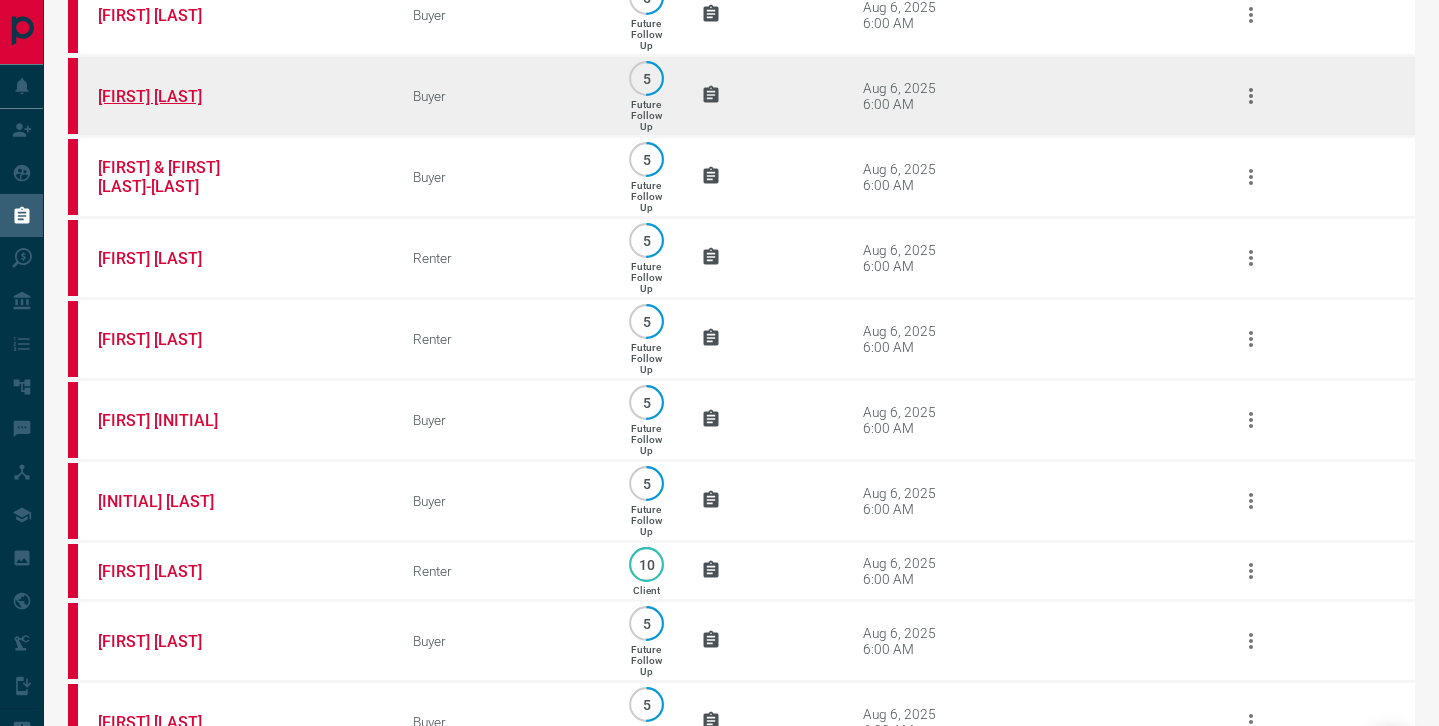 click on "[FIRST] [LAST]" at bounding box center (173, 96) 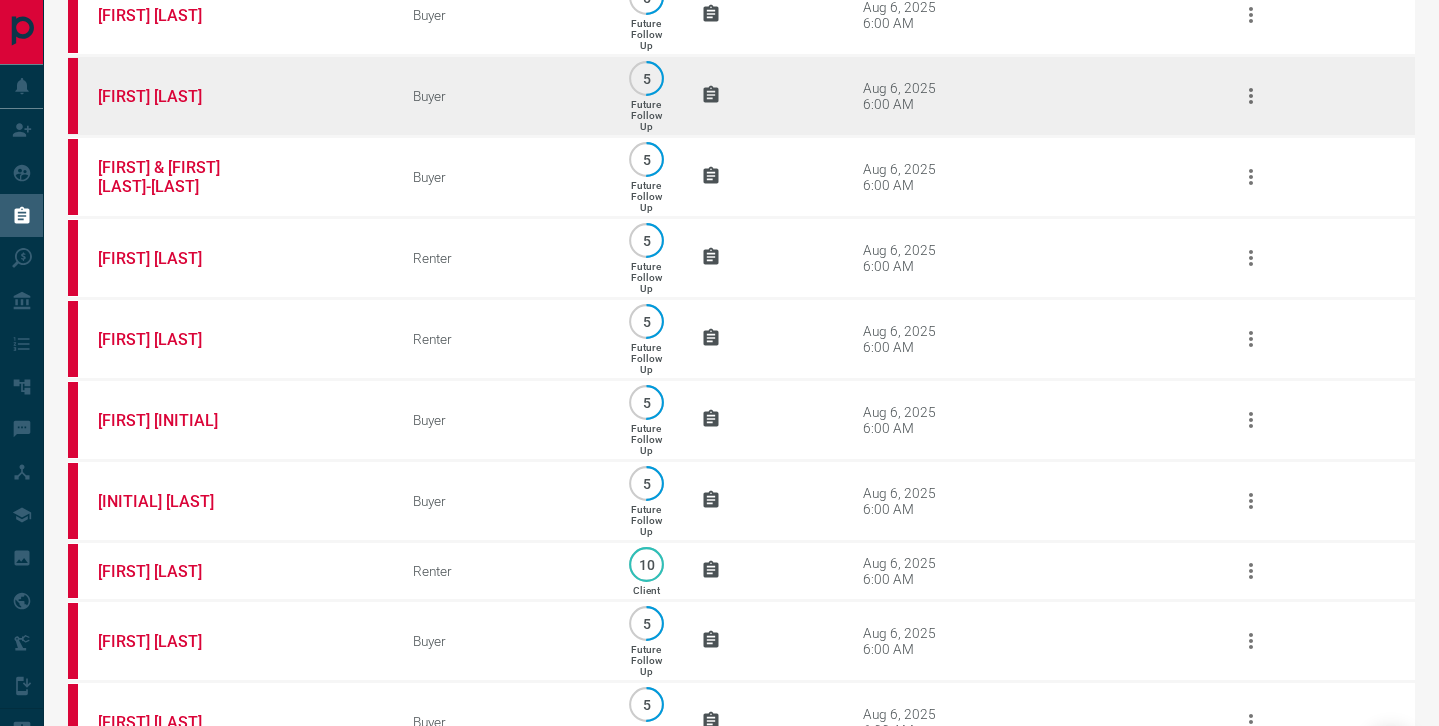 scroll, scrollTop: 1080, scrollLeft: 0, axis: vertical 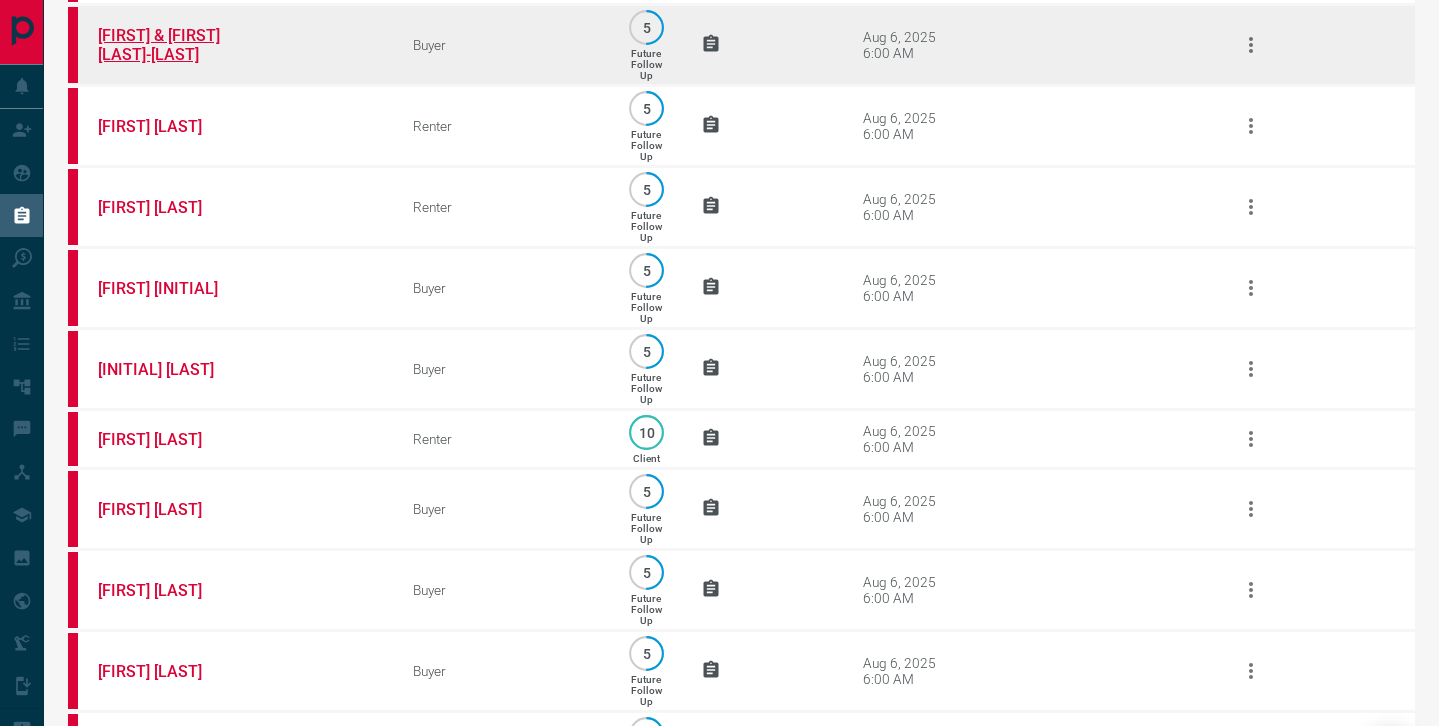 click on "[FIRST] & [FIRST] [LAST]-[LAST]" at bounding box center [173, 45] 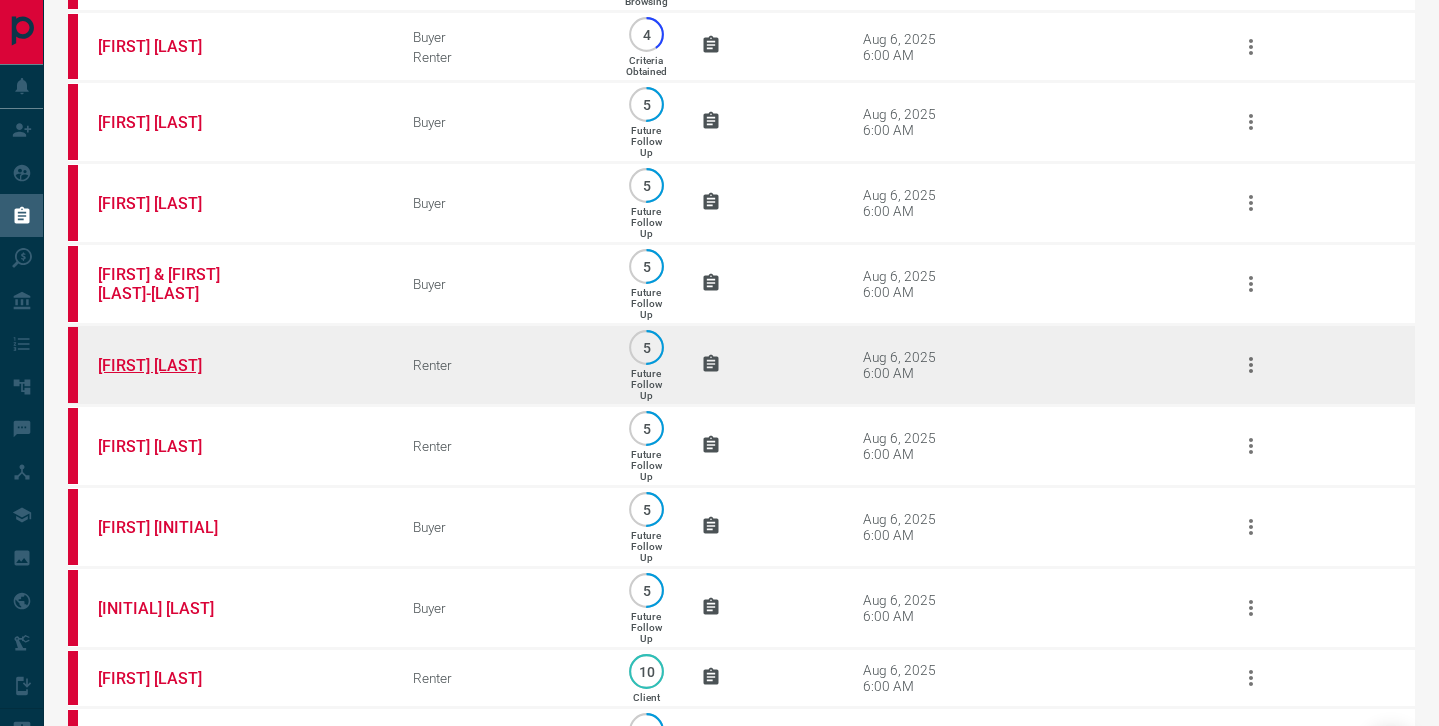 scroll, scrollTop: 867, scrollLeft: 0, axis: vertical 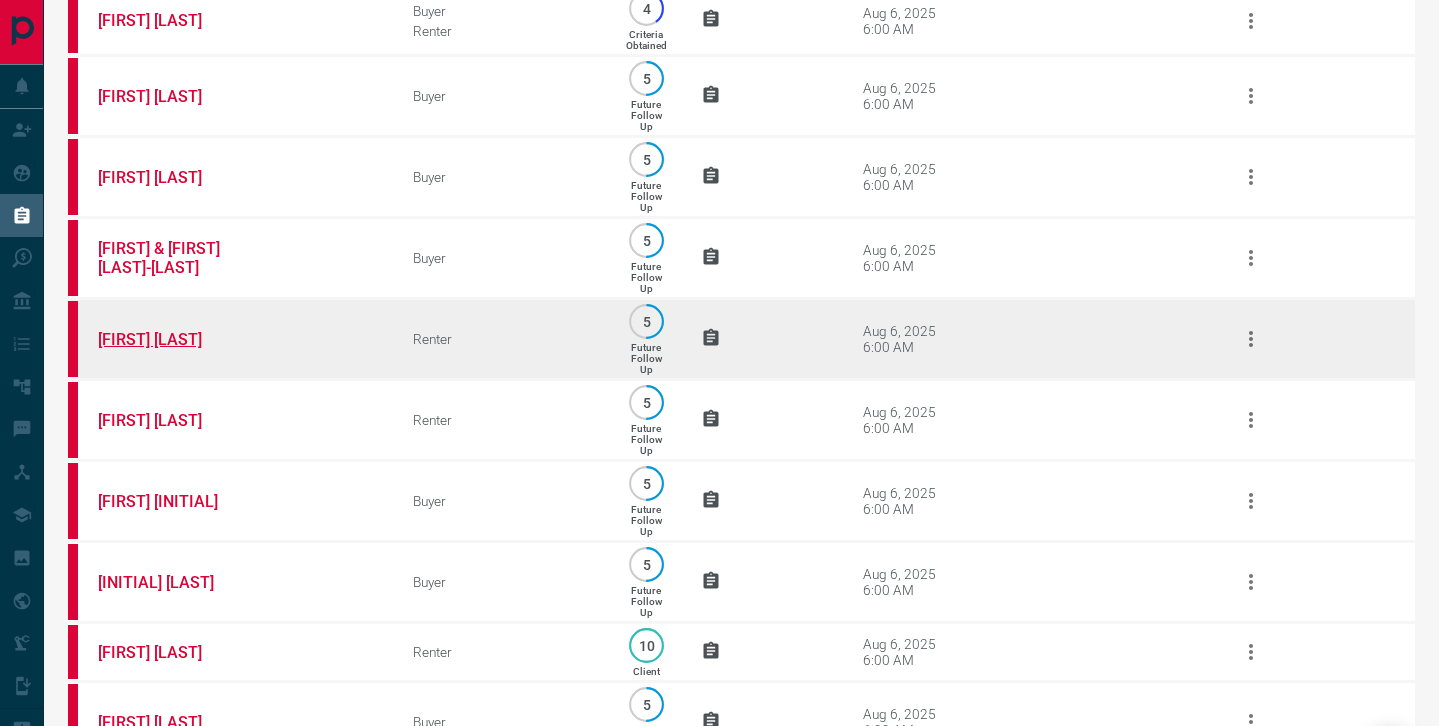 click on "[FIRST] [LAST]" at bounding box center [173, 339] 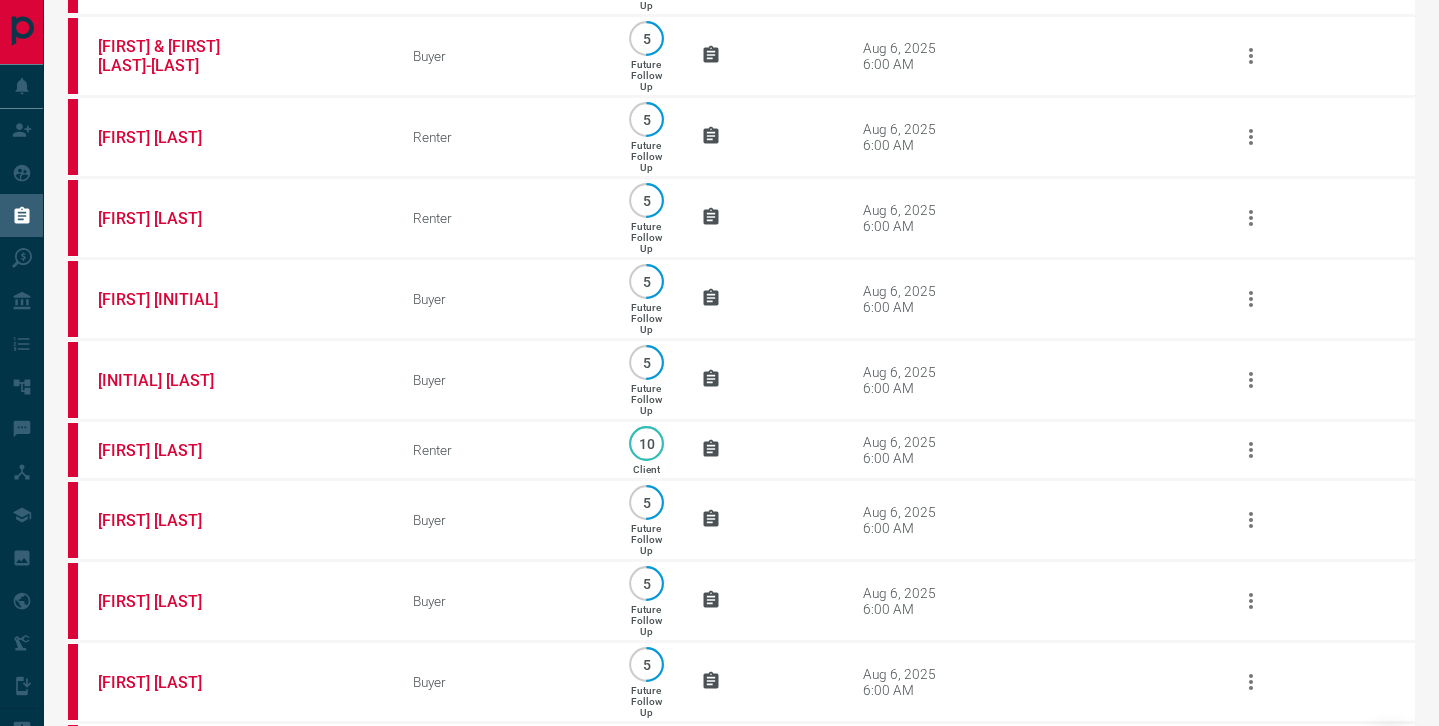 scroll, scrollTop: 1068, scrollLeft: 0, axis: vertical 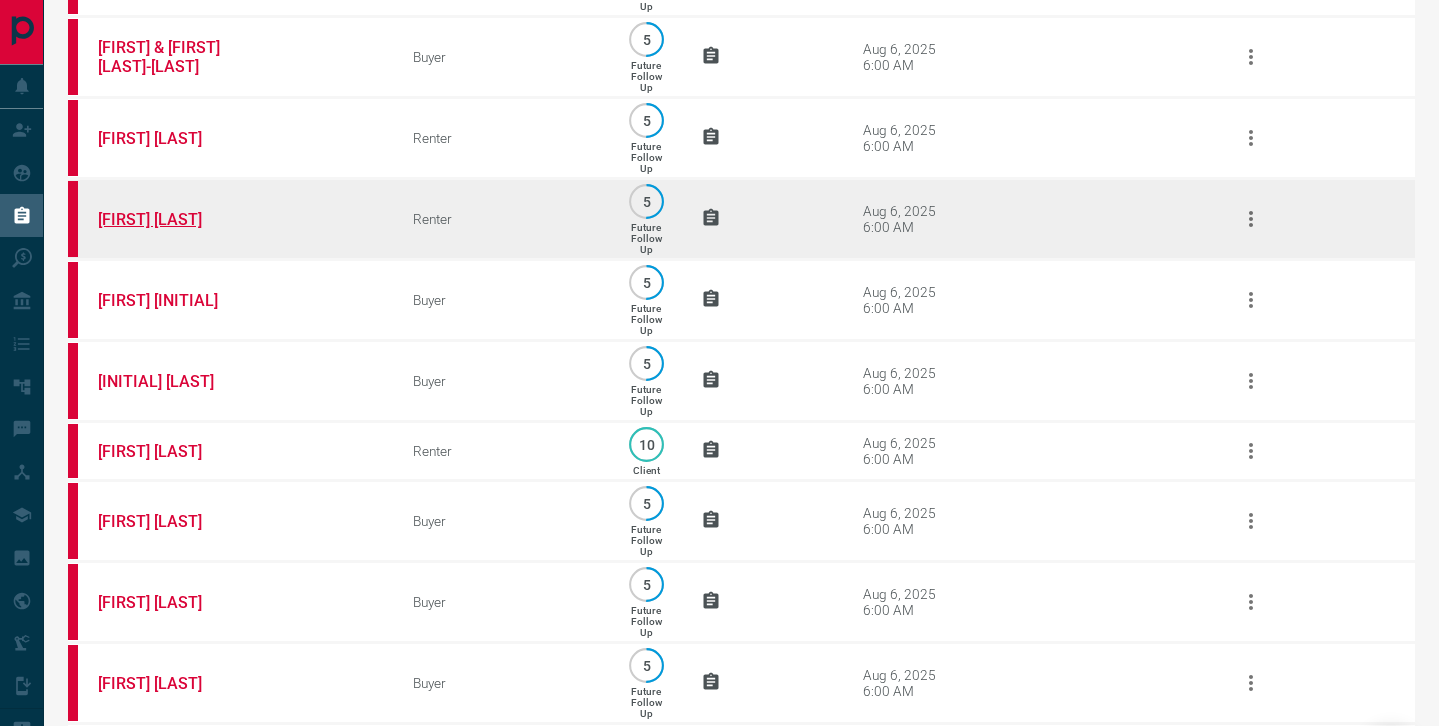 click on "[FIRST] [LAST]" at bounding box center [173, 219] 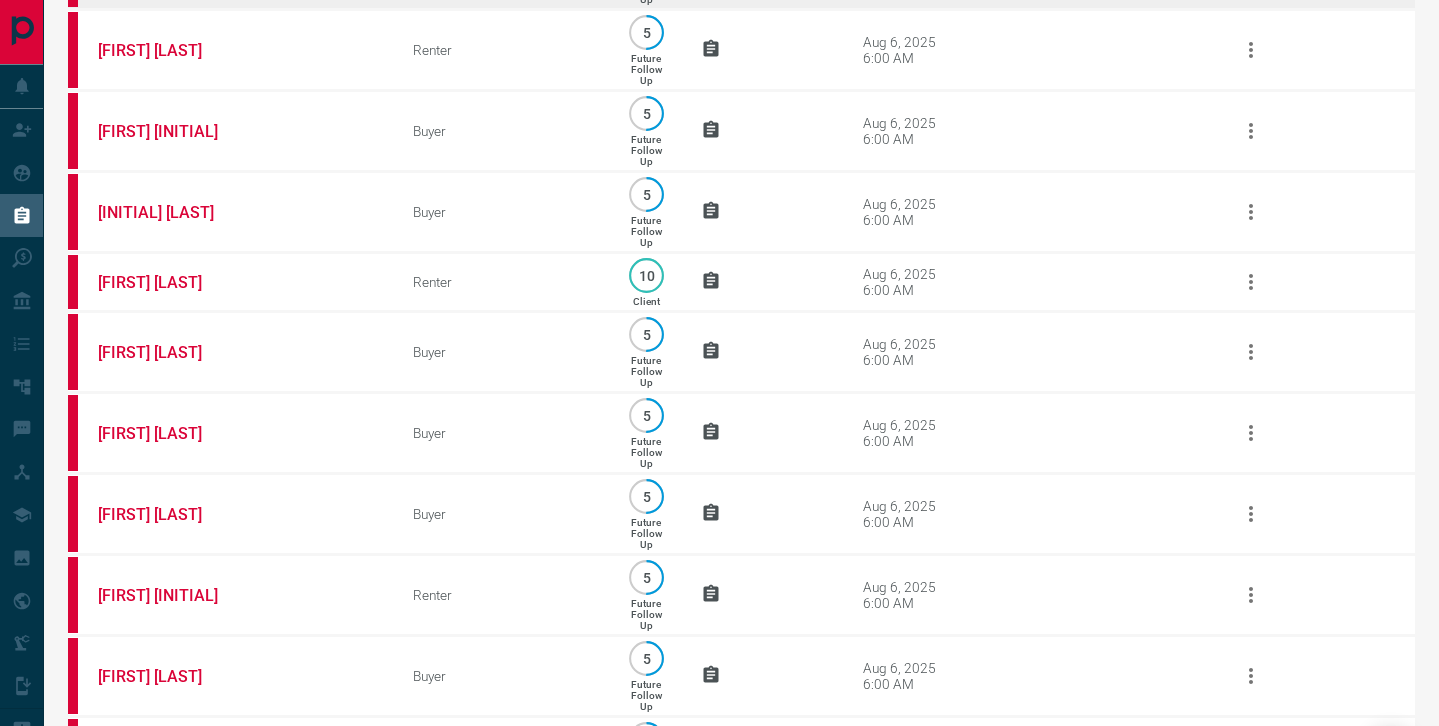 scroll, scrollTop: 1238, scrollLeft: 0, axis: vertical 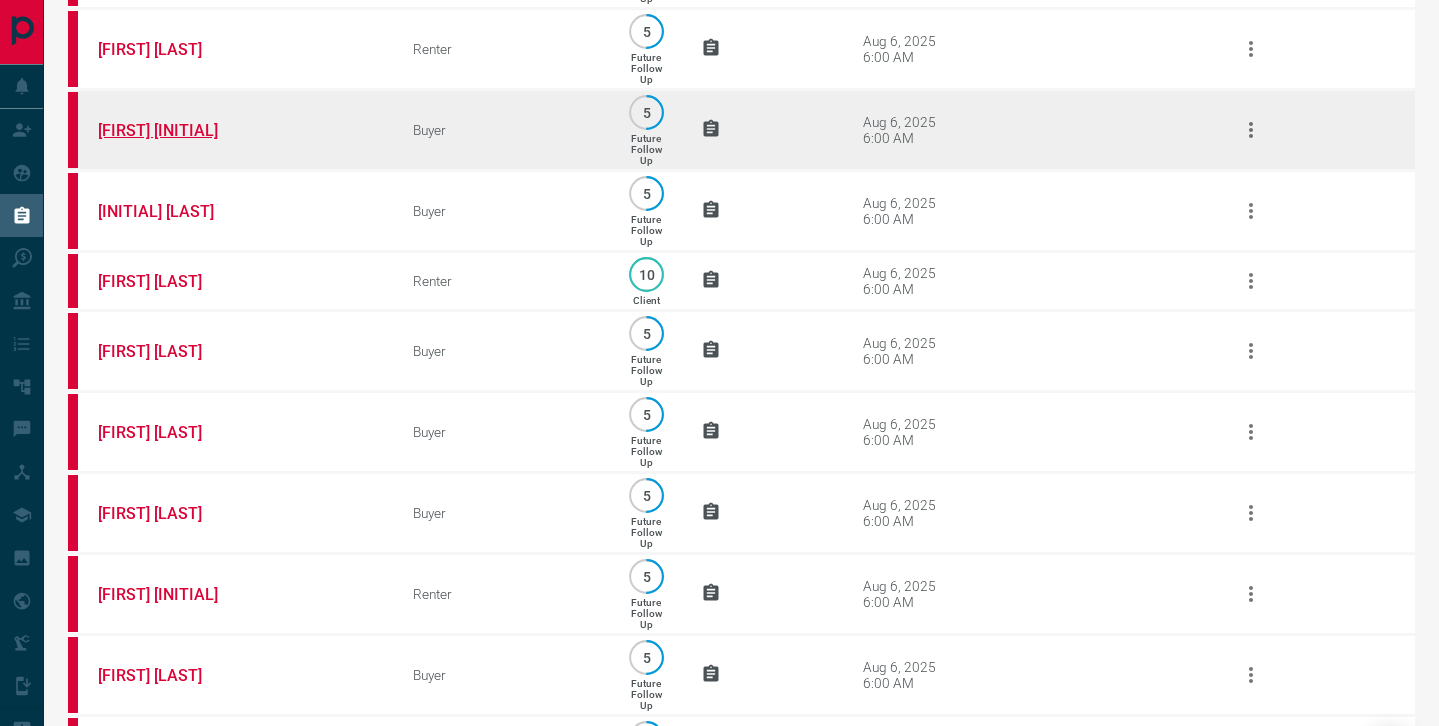 click on "[FIRST] [INITIAL]" at bounding box center (173, 130) 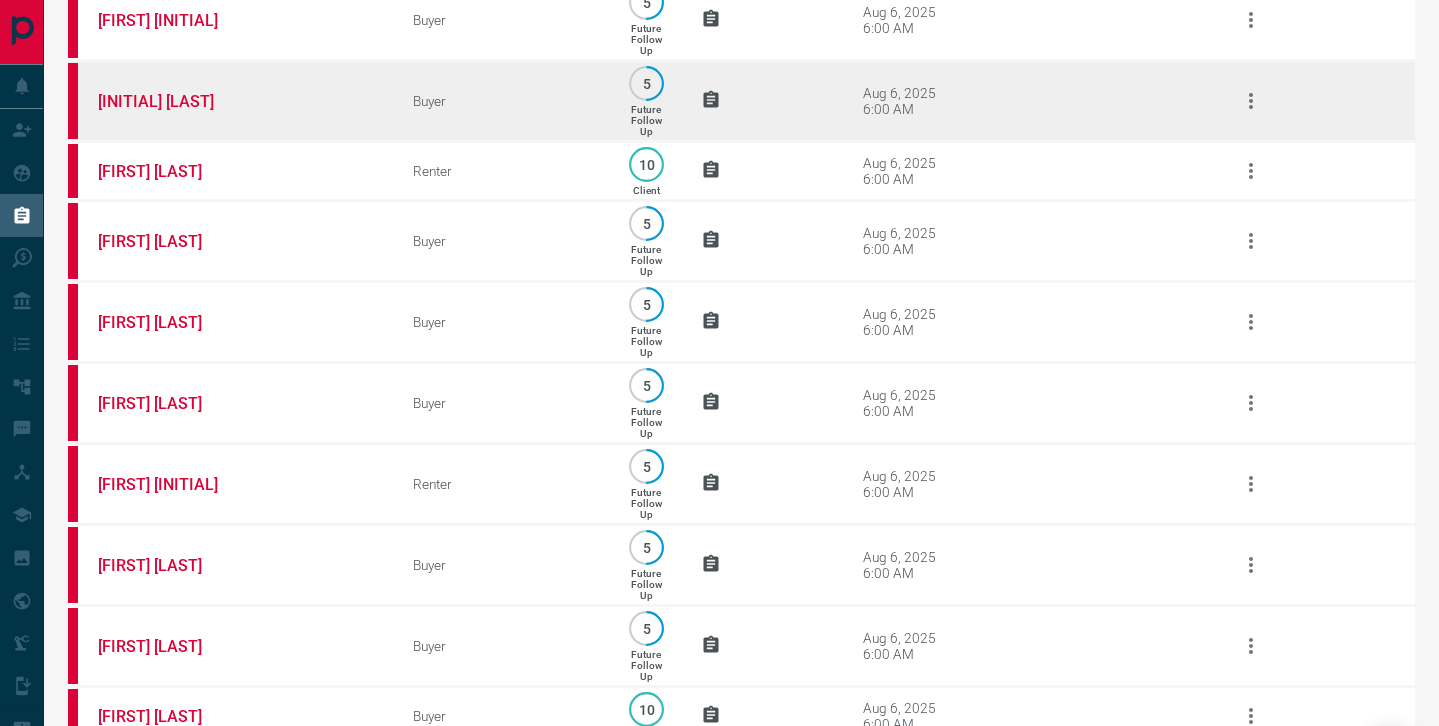 scroll, scrollTop: 1349, scrollLeft: 0, axis: vertical 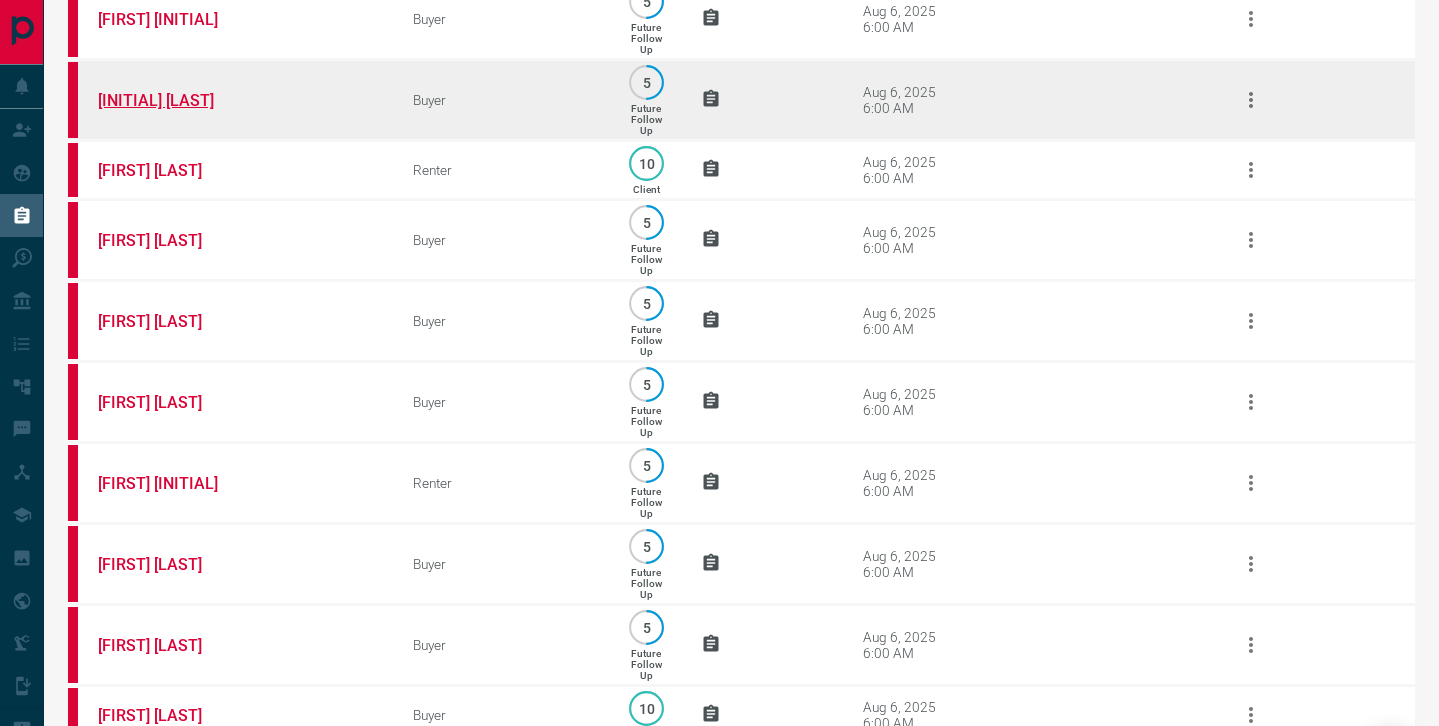 click on "[INITIAL] [LAST]" at bounding box center (173, 100) 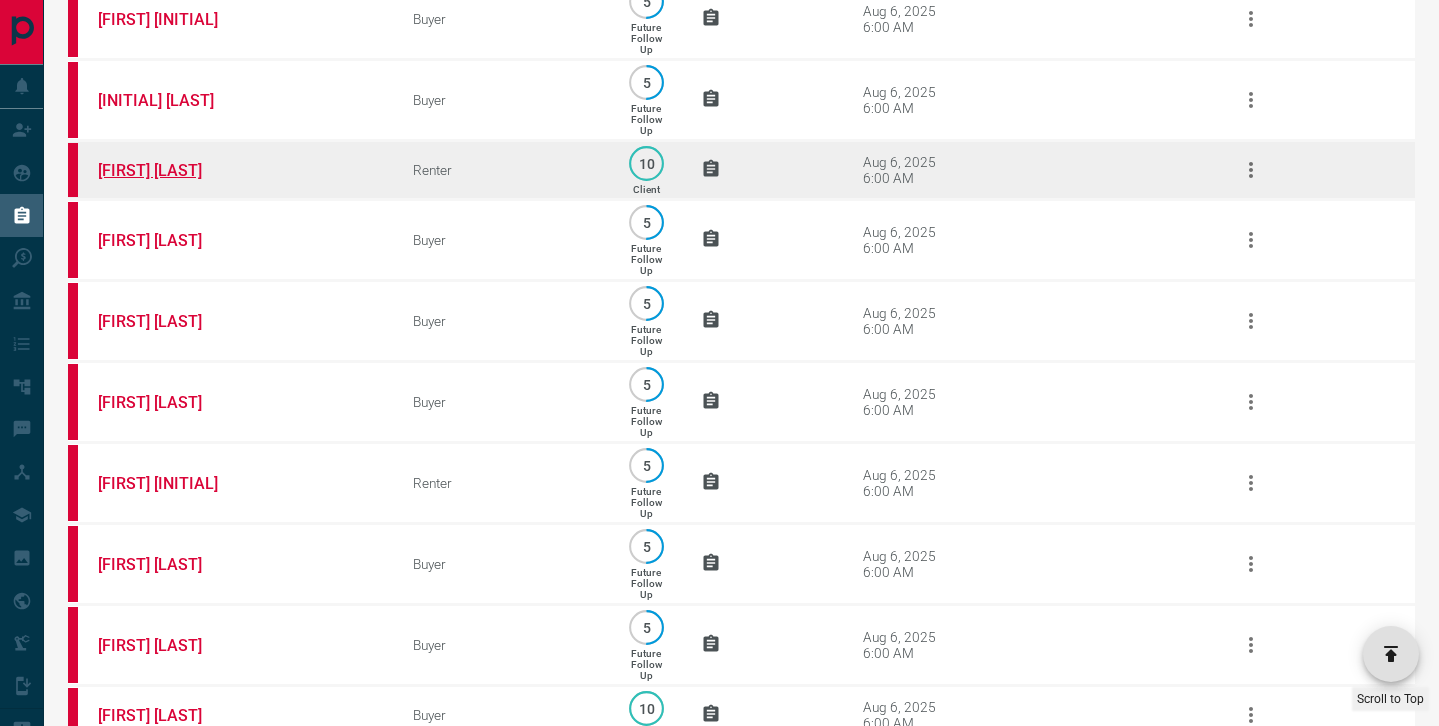 click on "[FIRST] [LAST]" at bounding box center (173, 170) 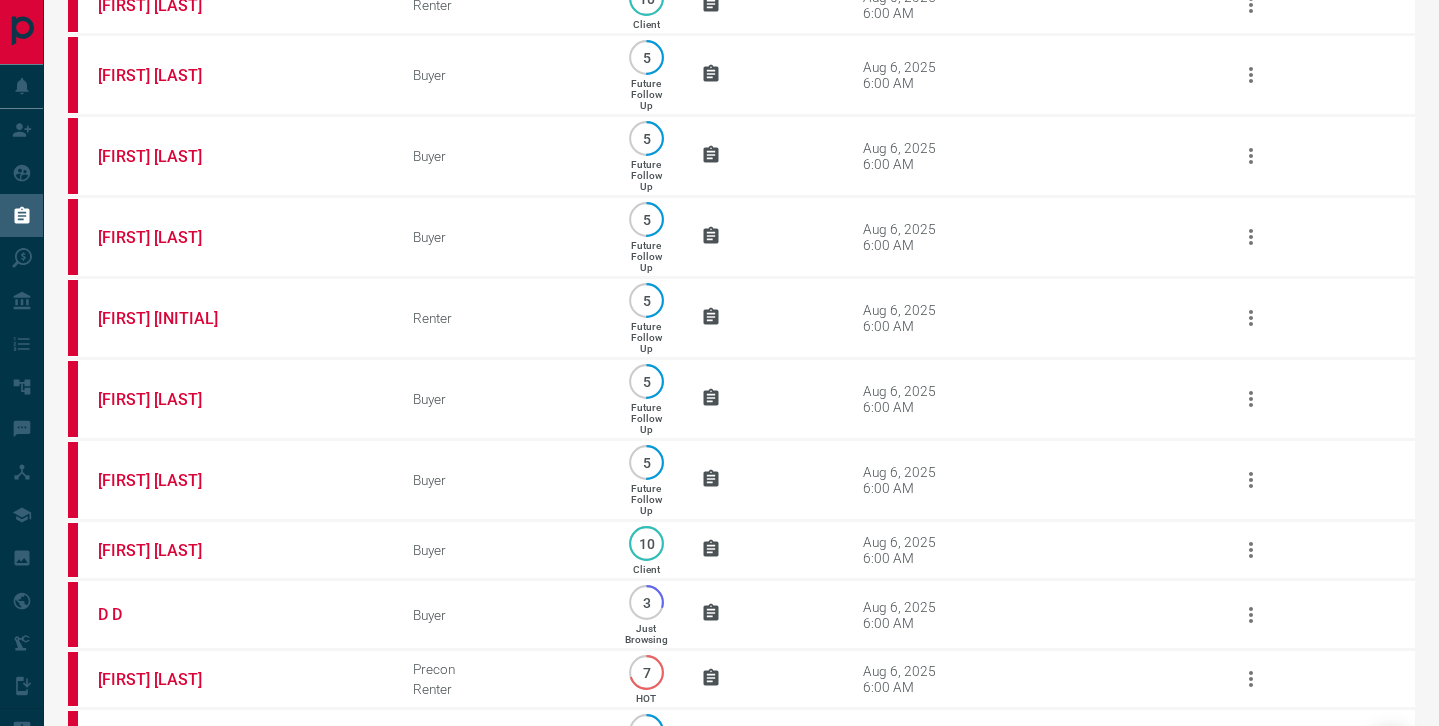 scroll, scrollTop: 1516, scrollLeft: 0, axis: vertical 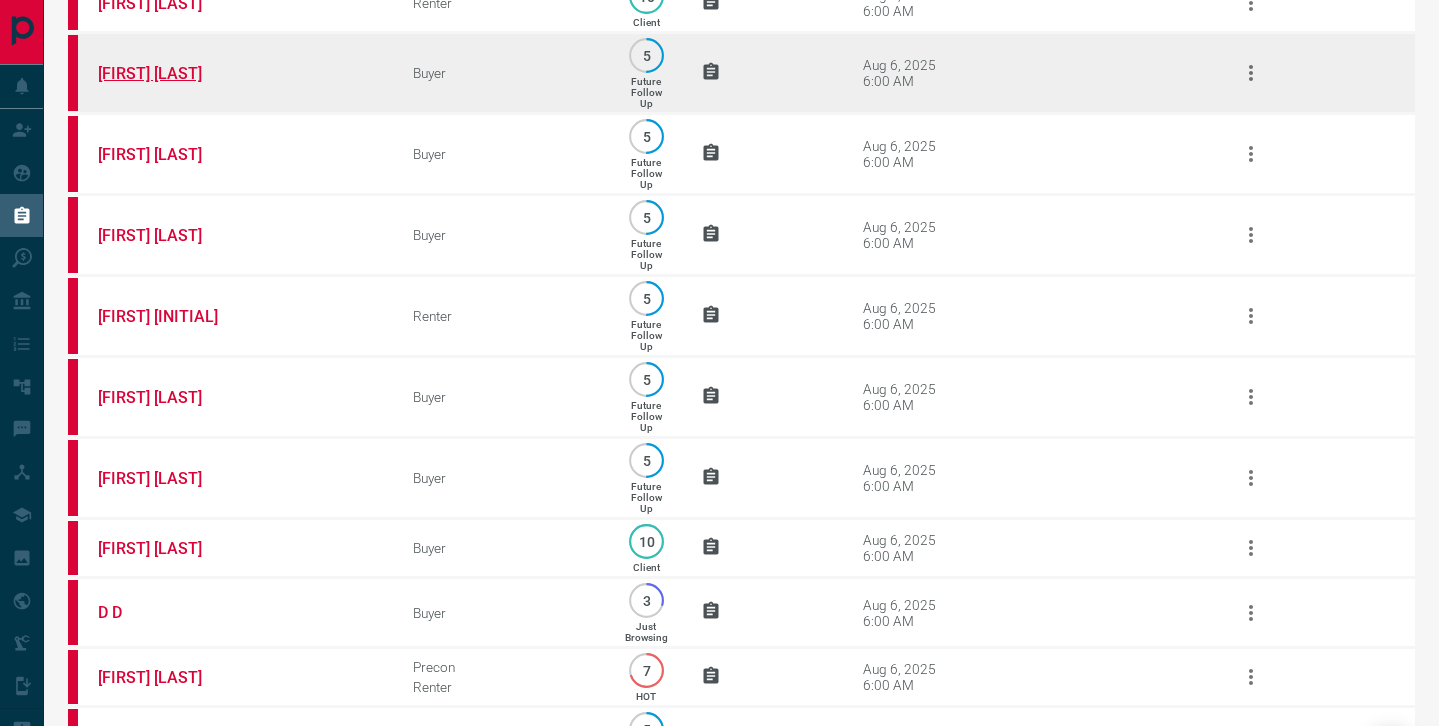 click on "[FIRST] [LAST]" at bounding box center (173, 73) 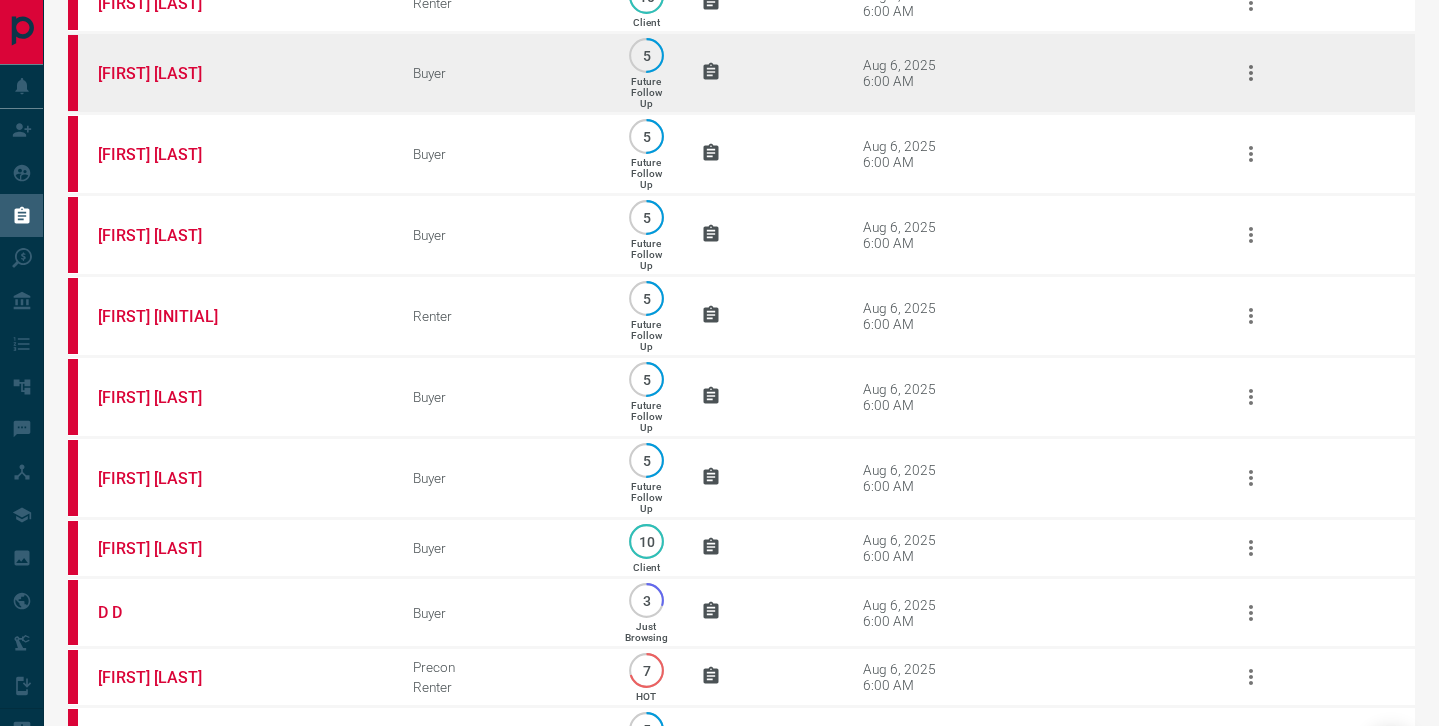 scroll, scrollTop: 1568, scrollLeft: 0, axis: vertical 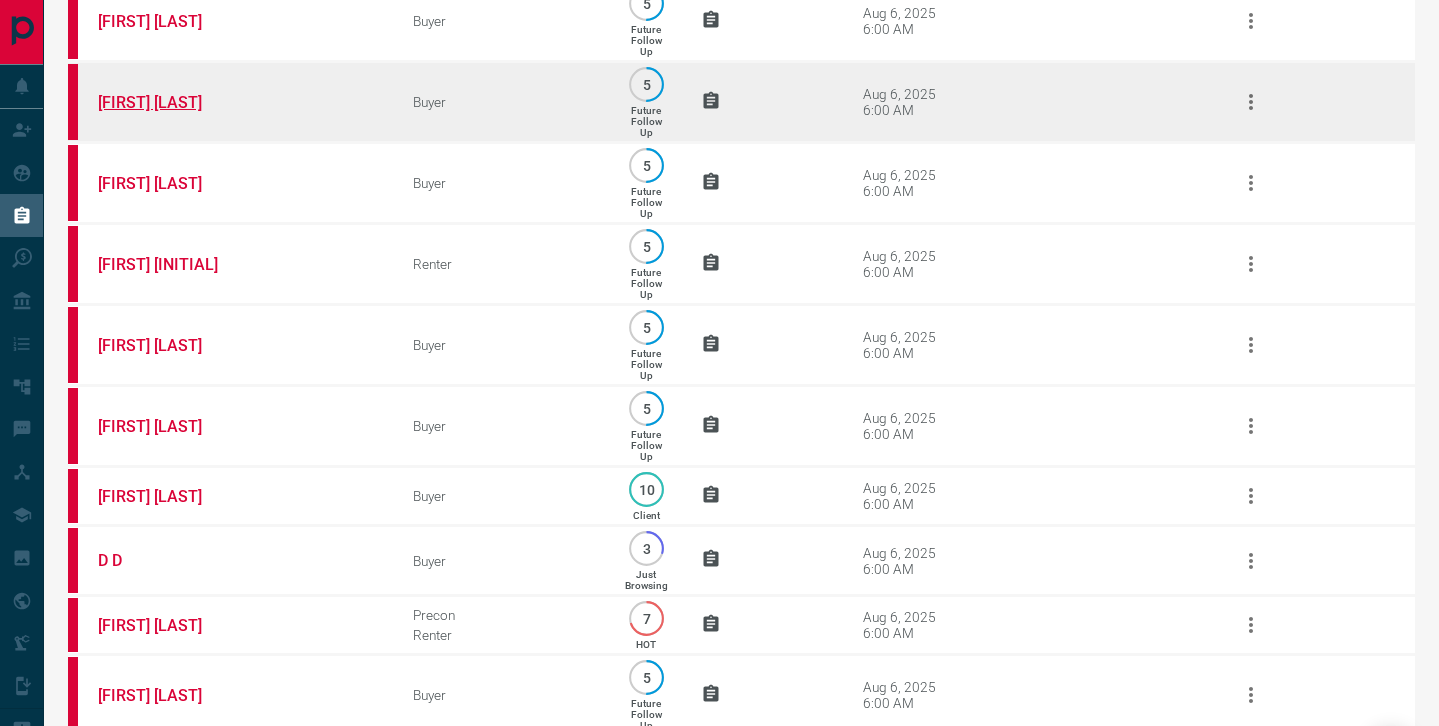 click on "[FIRST] [LAST]" at bounding box center [173, 102] 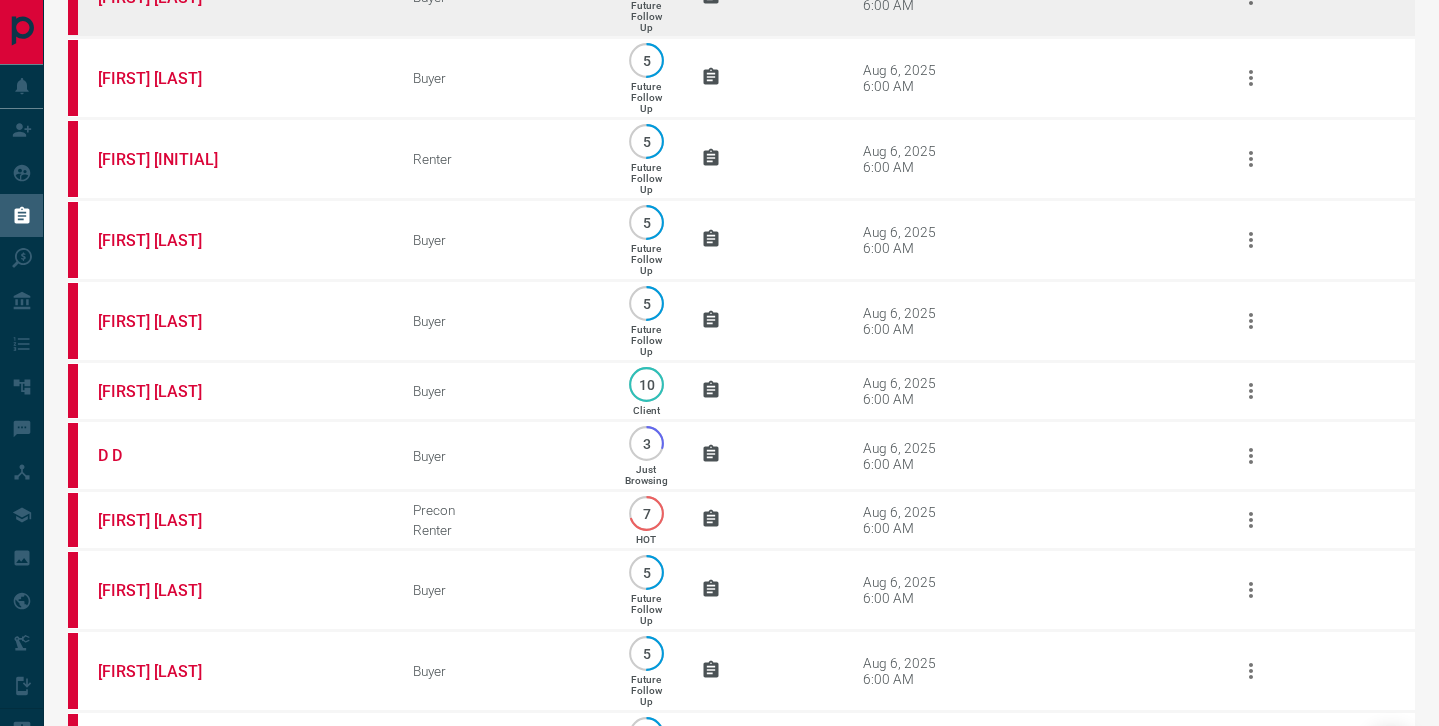 scroll, scrollTop: 1712, scrollLeft: 0, axis: vertical 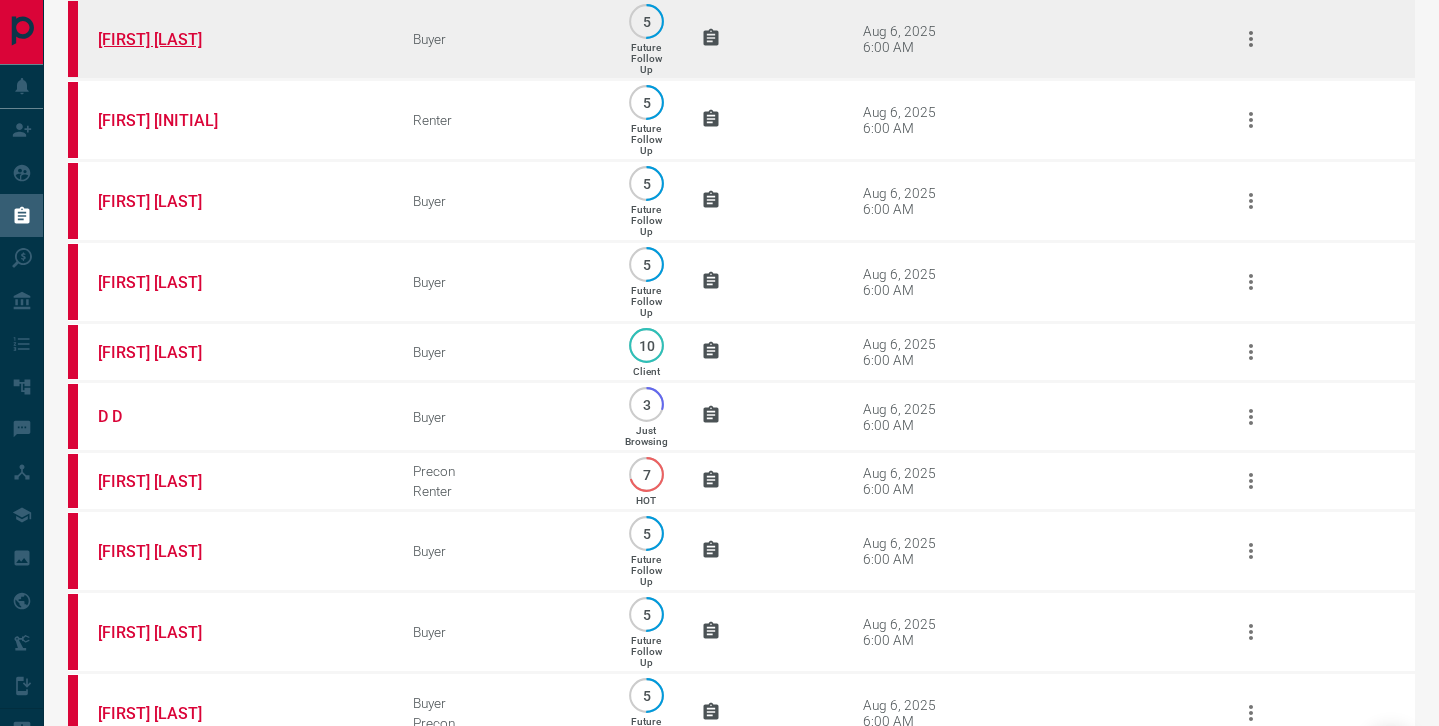 click on "[FIRST] [LAST]" at bounding box center [173, 39] 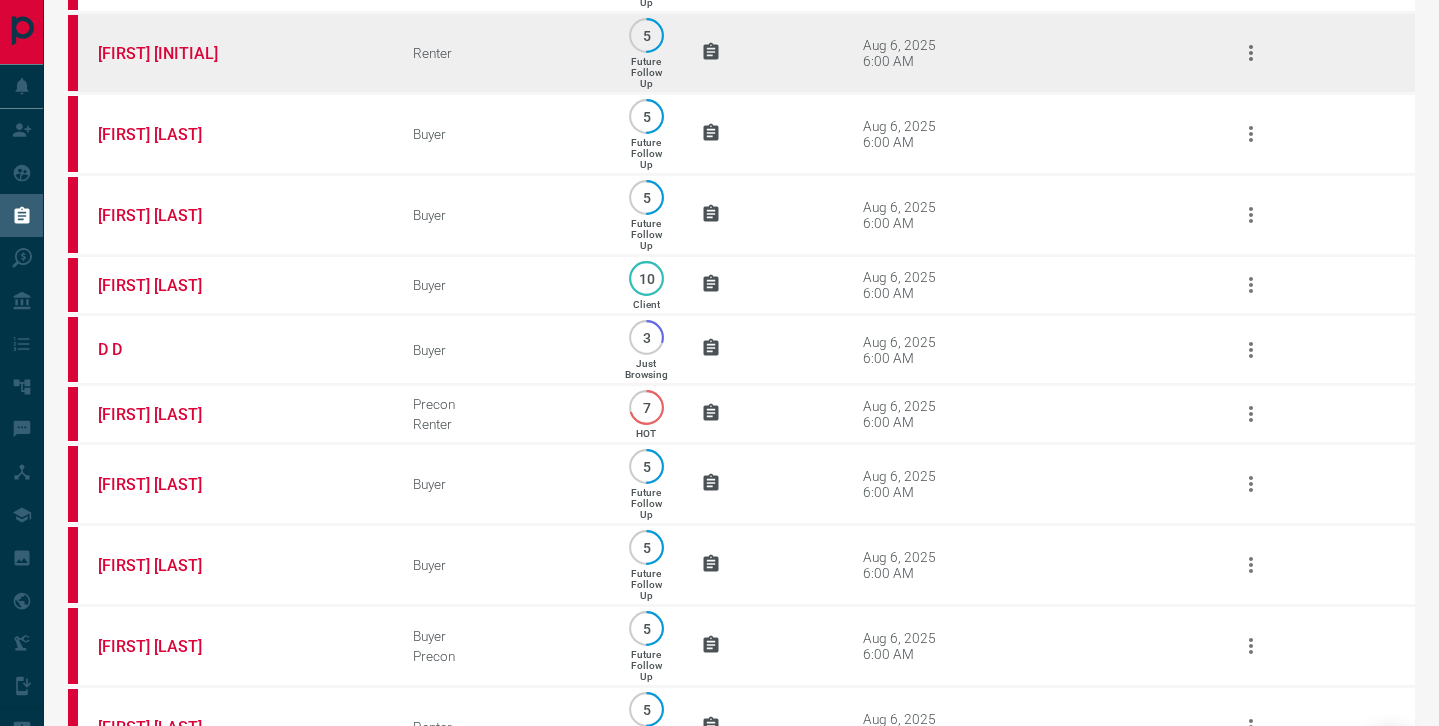 scroll, scrollTop: 1786, scrollLeft: 0, axis: vertical 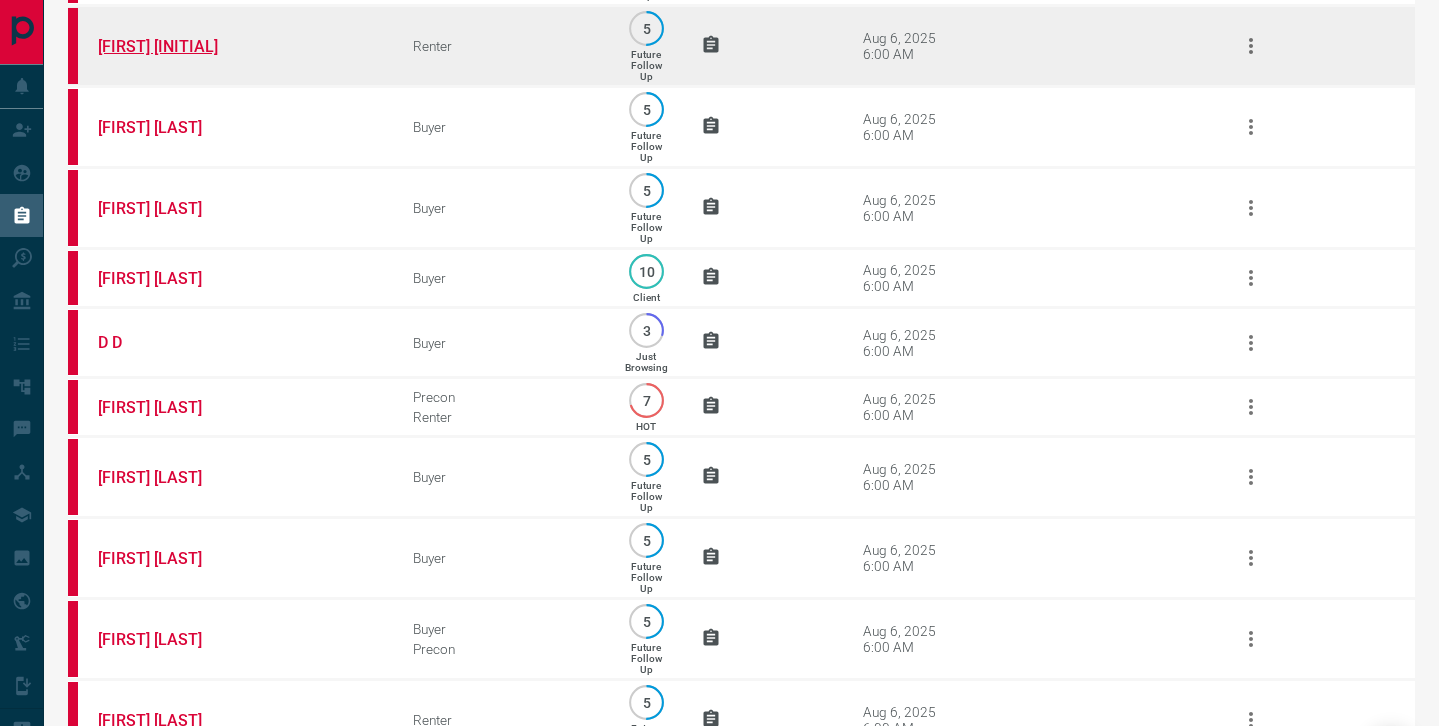 click on "[FIRST] [INITIAL]" at bounding box center (173, 46) 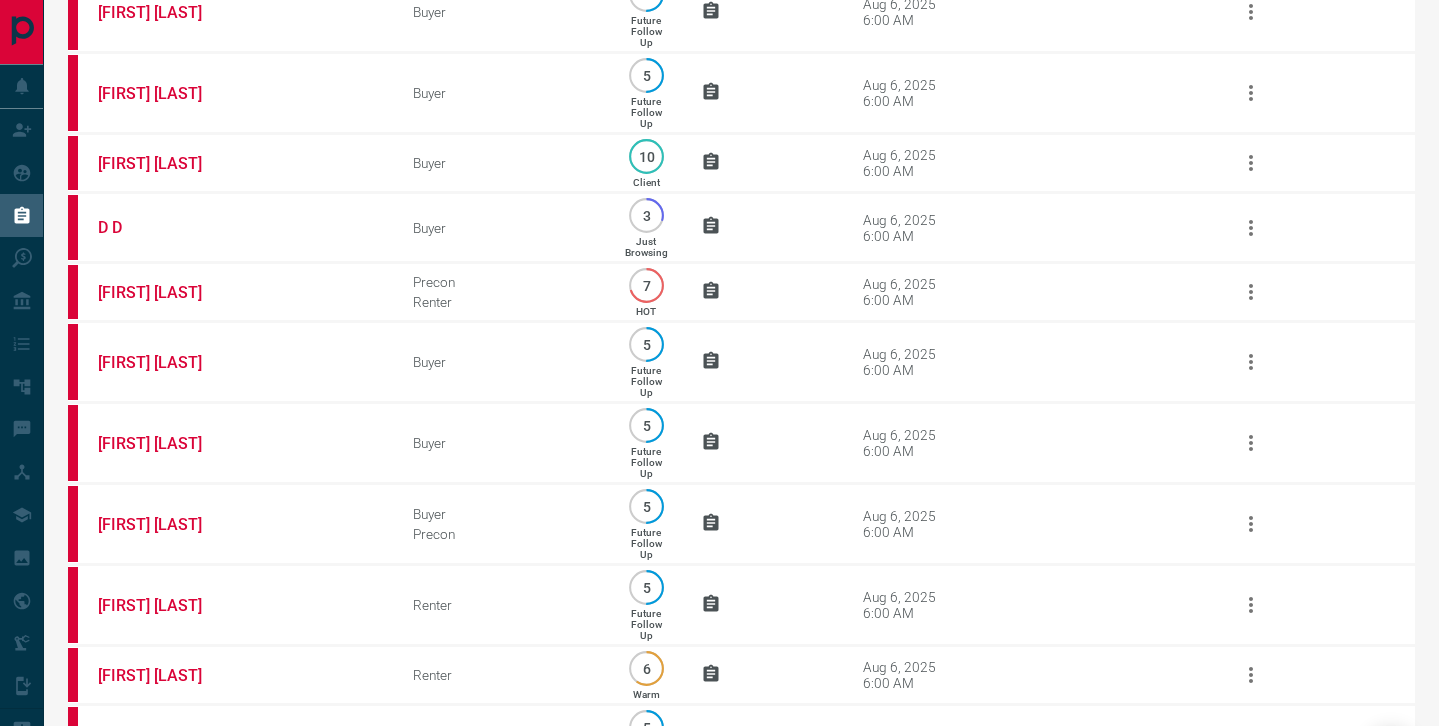 scroll, scrollTop: 1881, scrollLeft: 0, axis: vertical 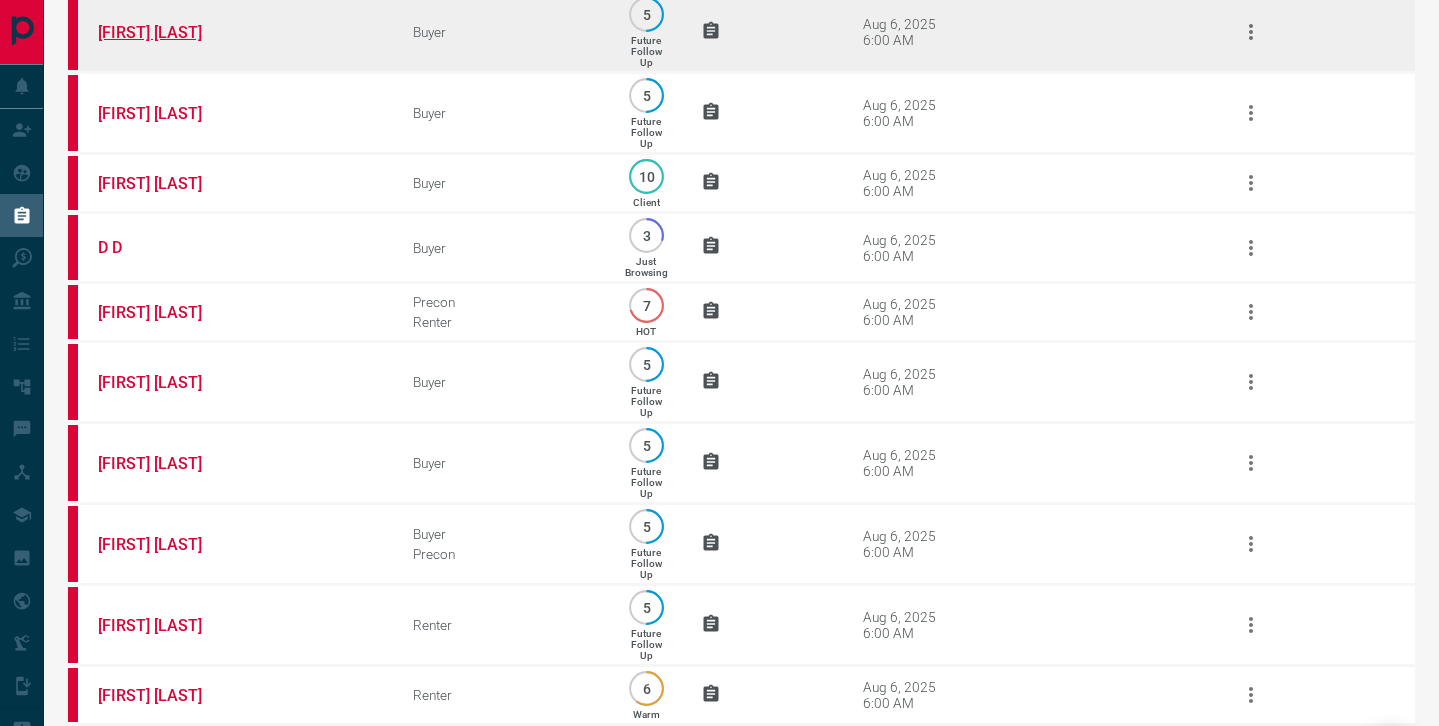 click on "[FIRST] [LAST]" at bounding box center [173, 32] 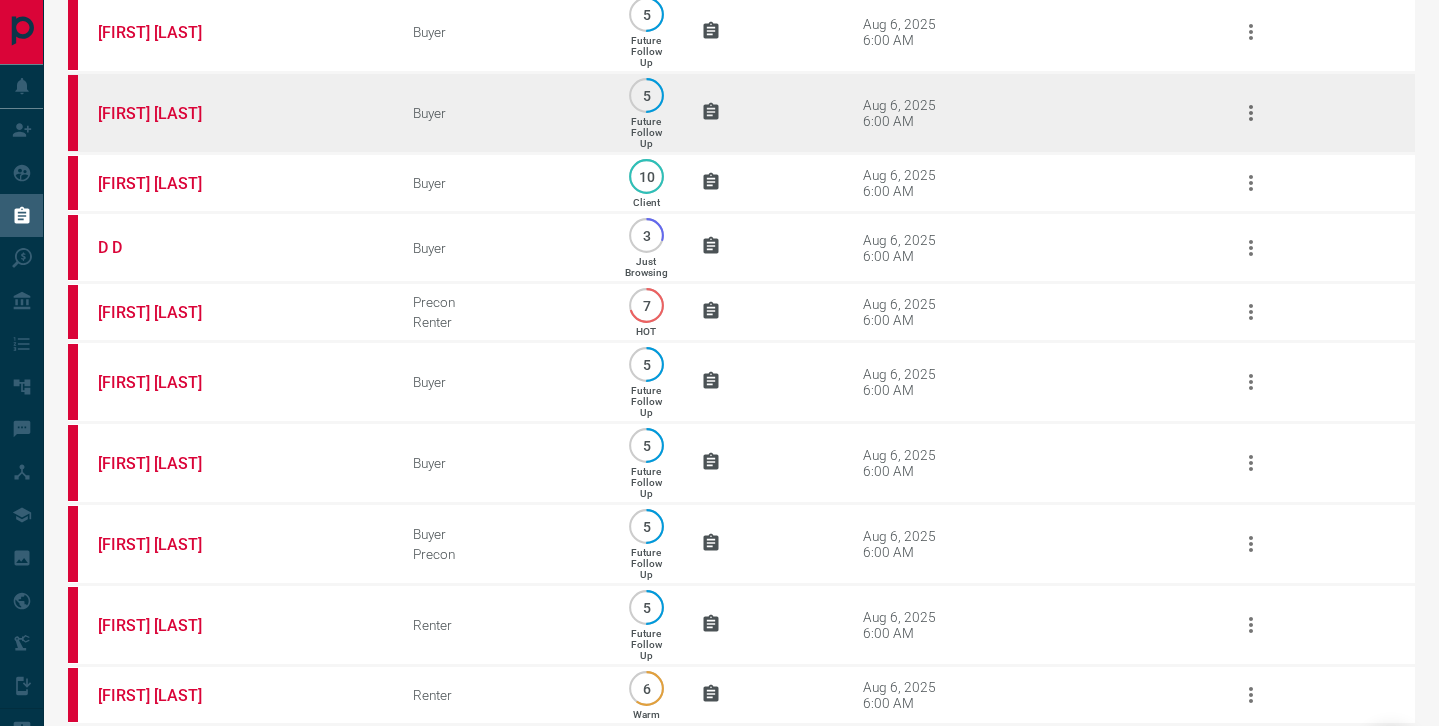 scroll, scrollTop: 1935, scrollLeft: 0, axis: vertical 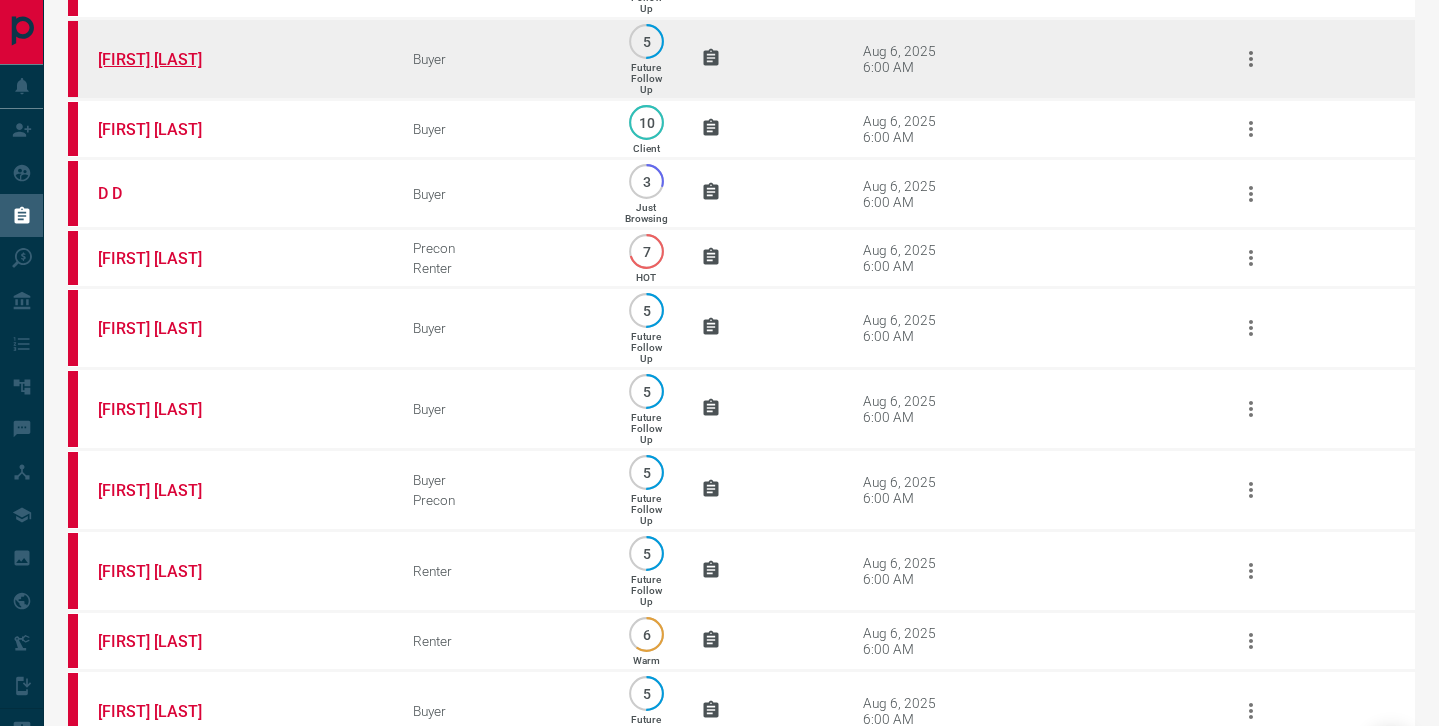 click on "[FIRST] [LAST]" at bounding box center [173, 59] 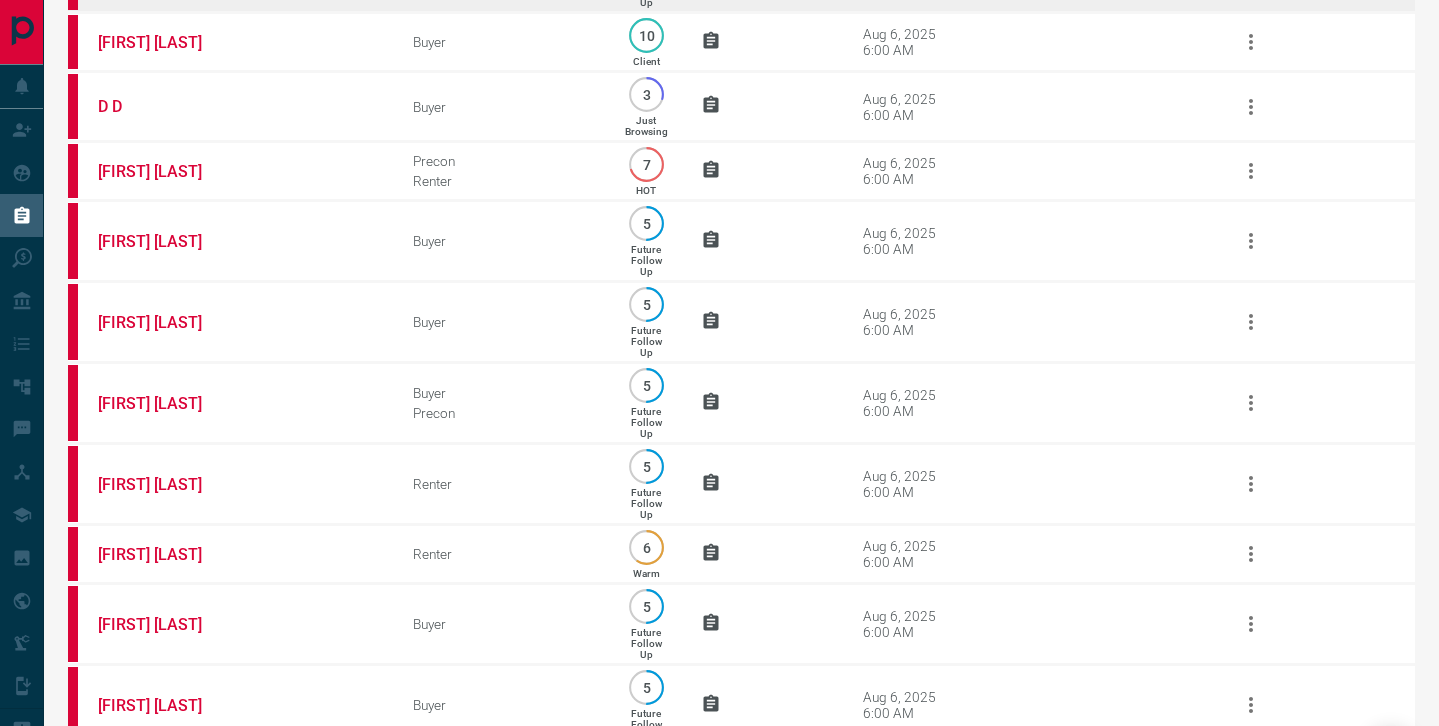 scroll, scrollTop: 2023, scrollLeft: 0, axis: vertical 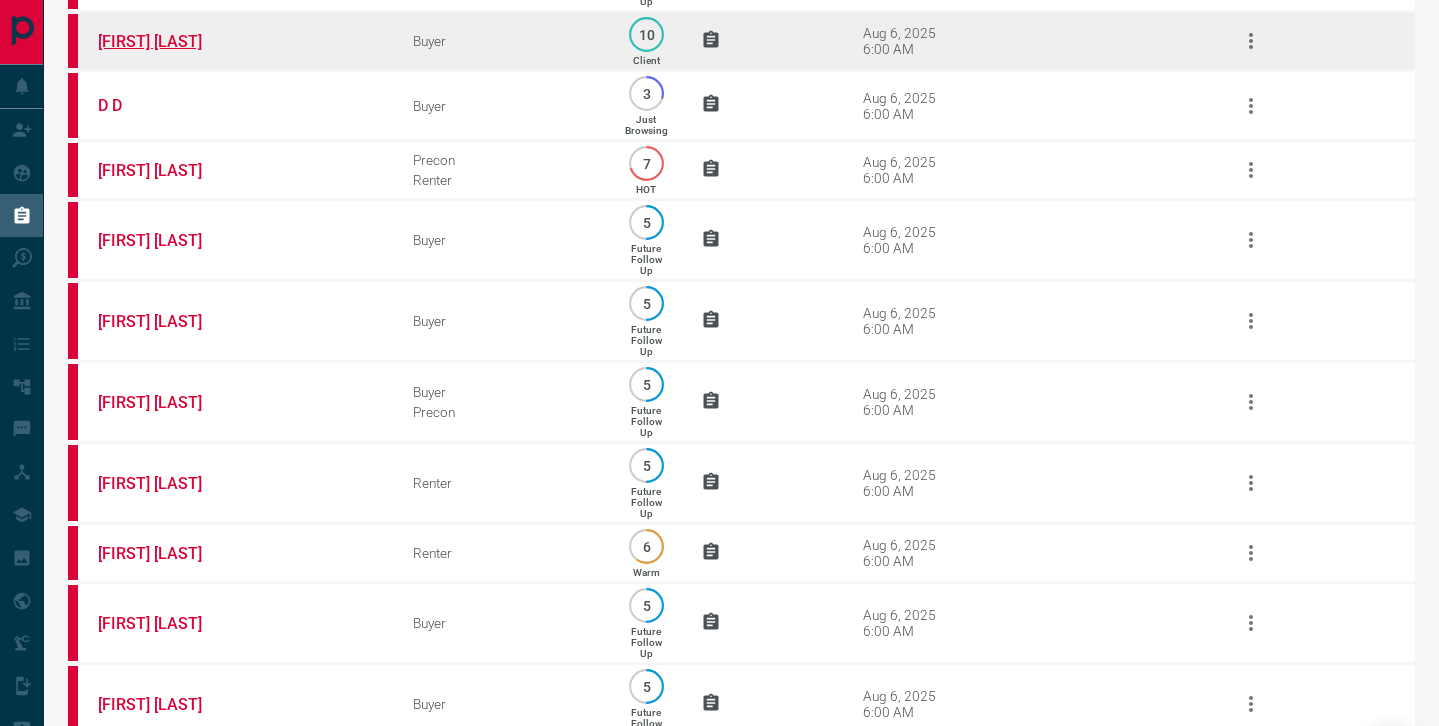 click on "[FIRST] [LAST]" at bounding box center (173, 41) 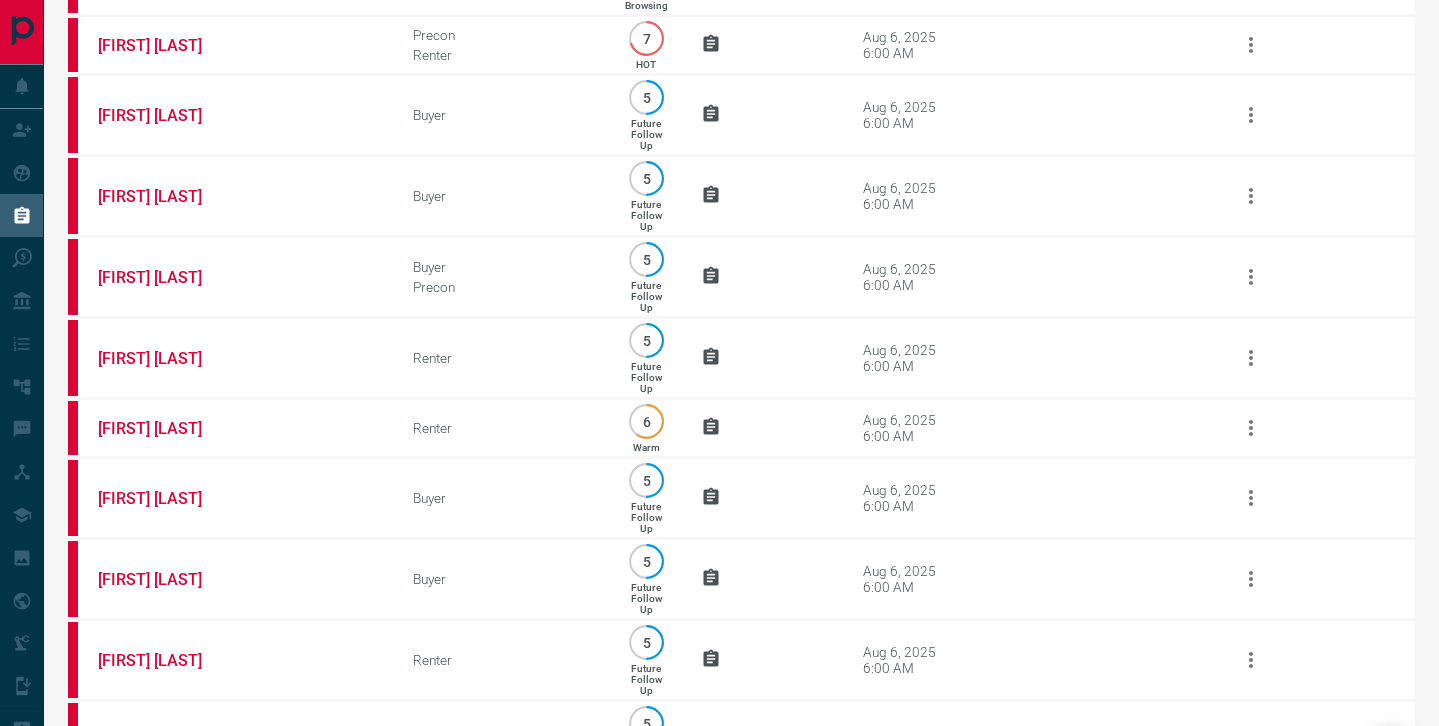 scroll, scrollTop: 2149, scrollLeft: 0, axis: vertical 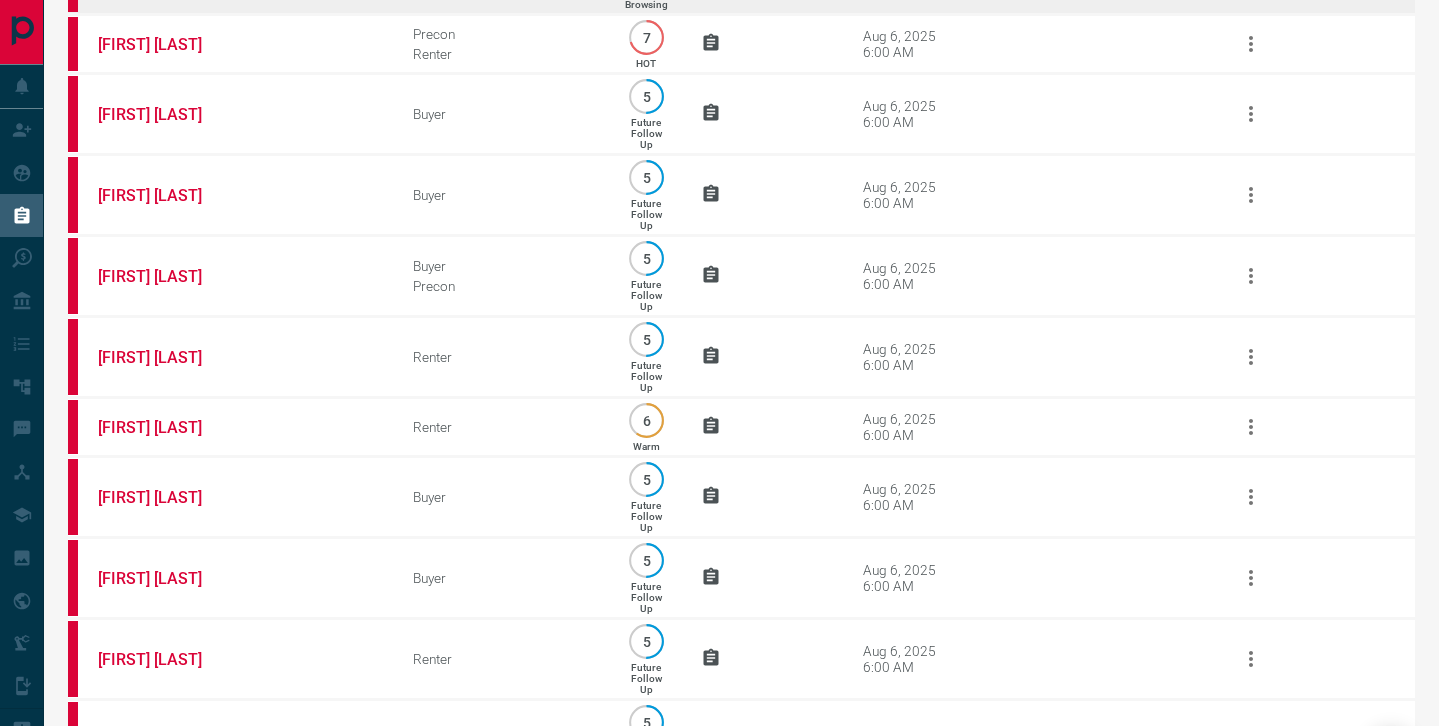 click on "D D" at bounding box center [173, -21] 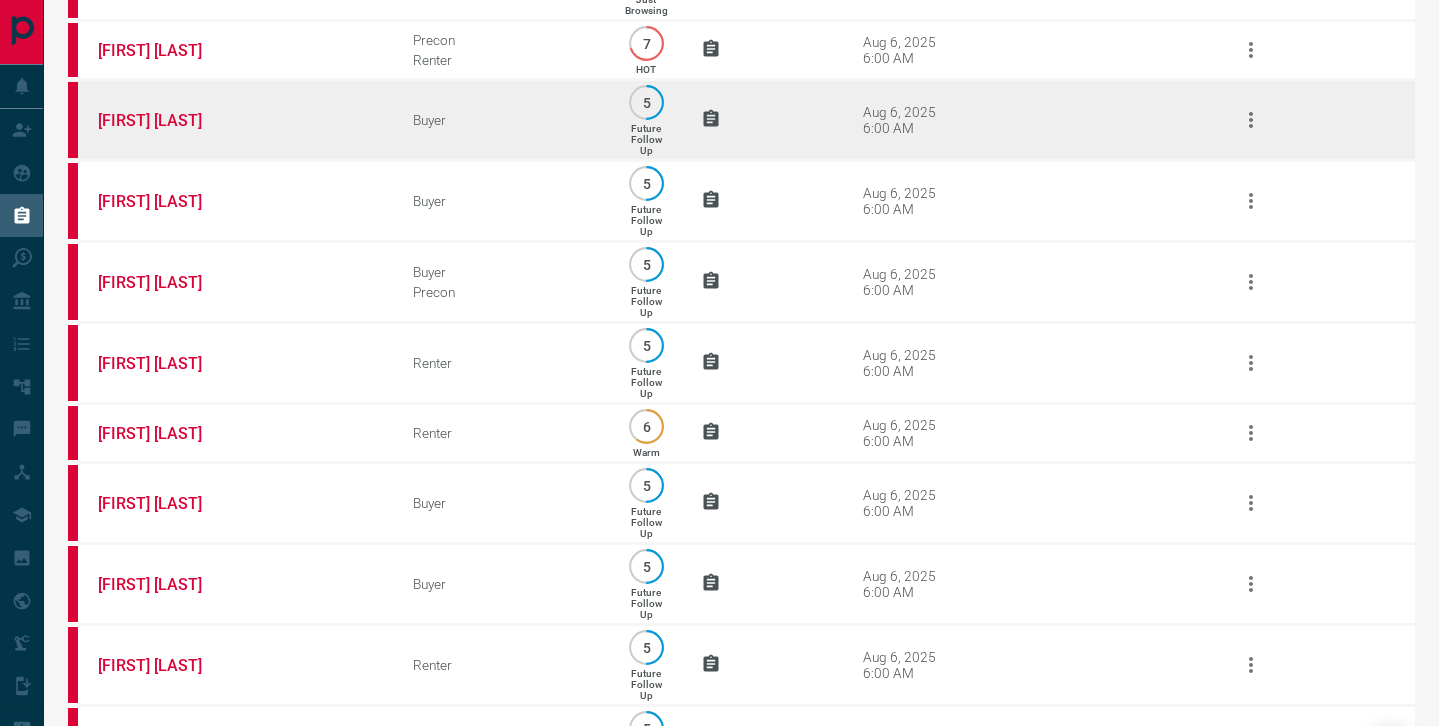 scroll, scrollTop: 2097, scrollLeft: 0, axis: vertical 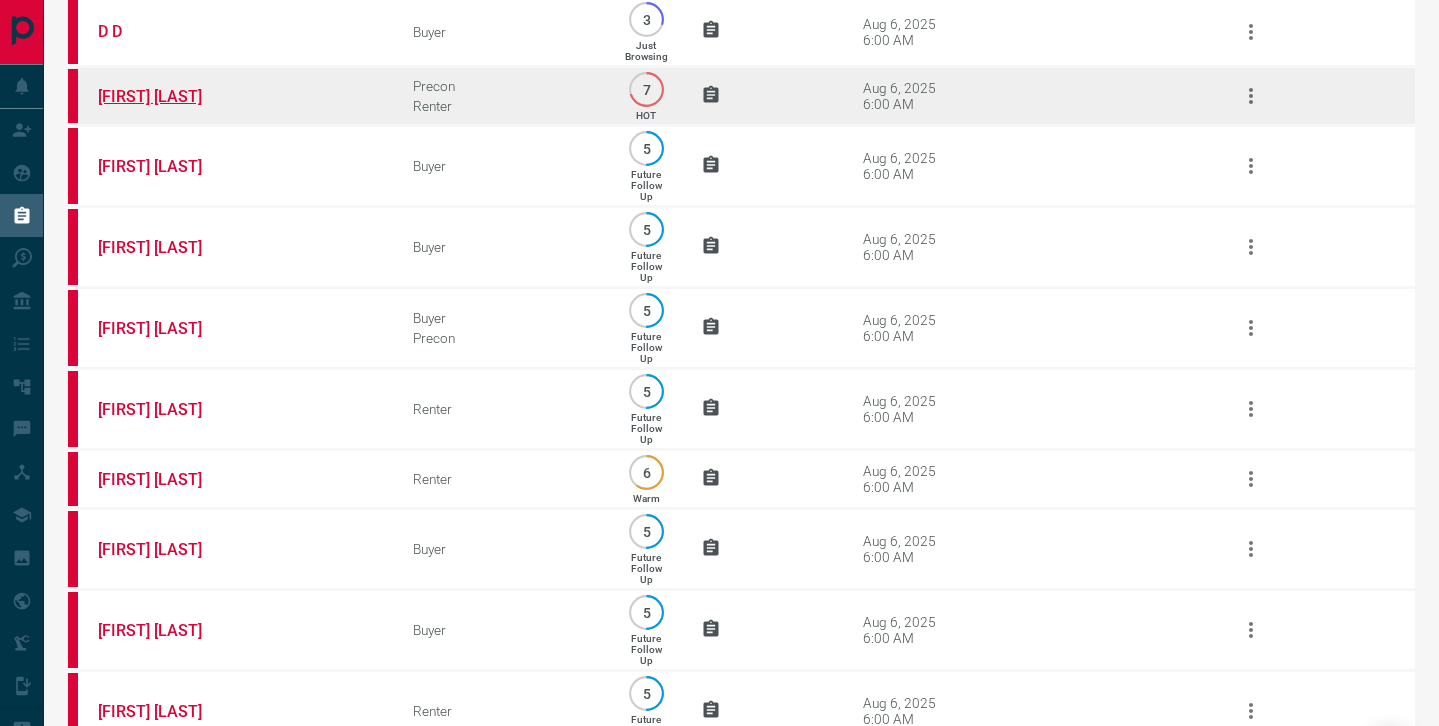 click on "[FIRST] [LAST]" at bounding box center (173, 96) 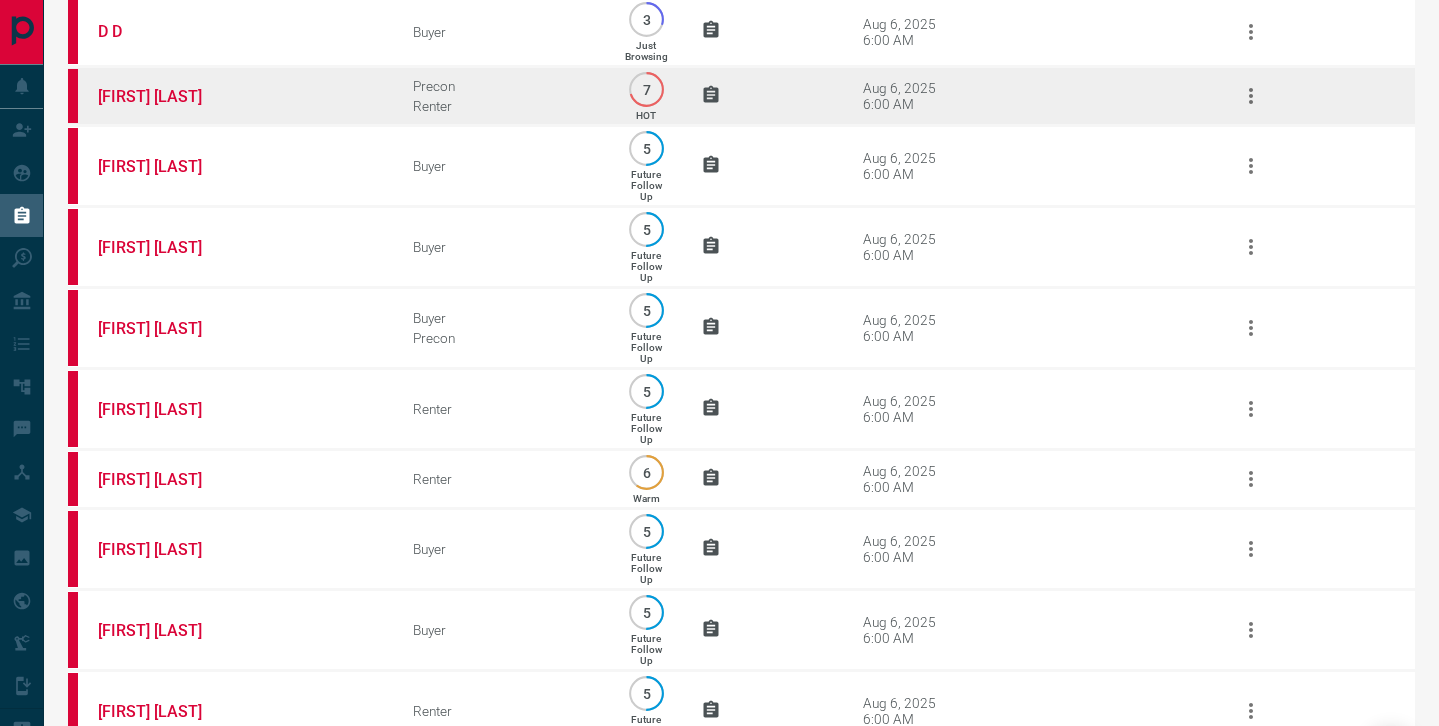 scroll, scrollTop: 2216, scrollLeft: 0, axis: vertical 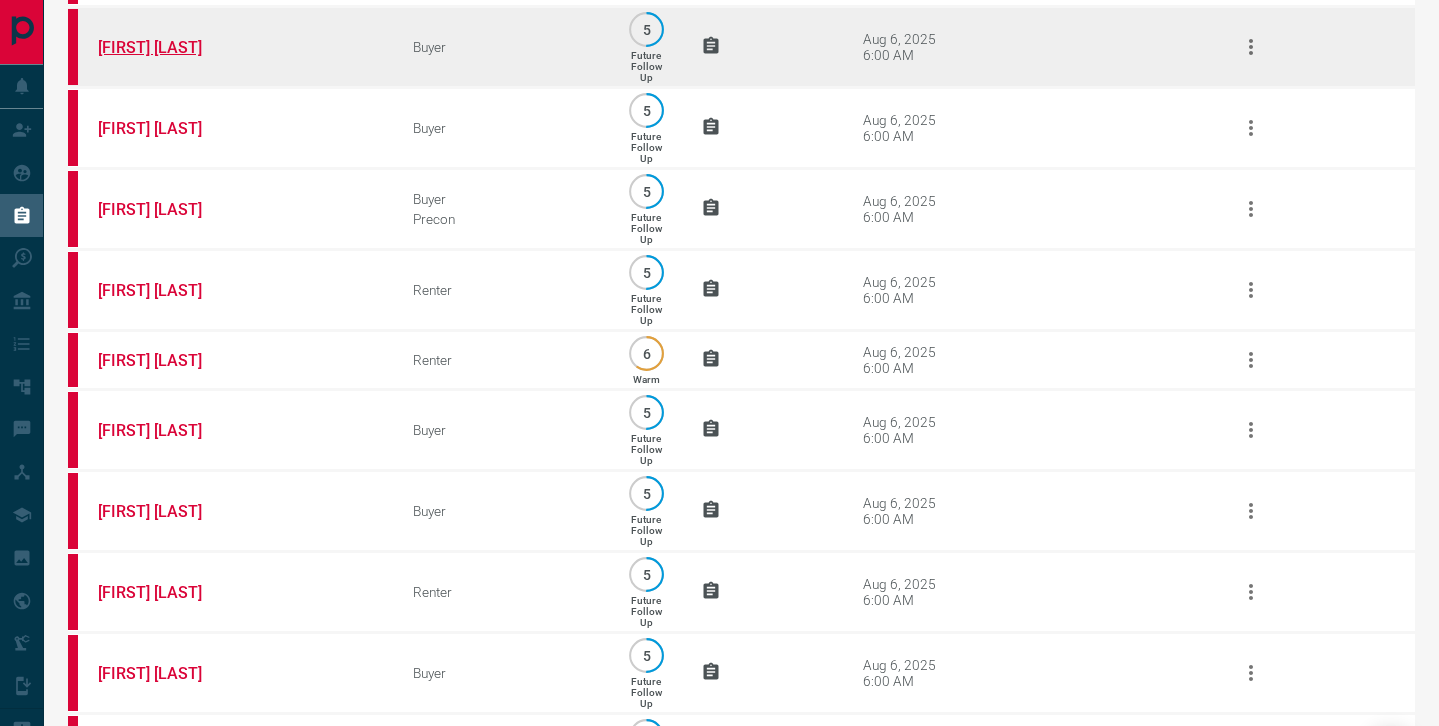 click on "[FIRST] [LAST]" at bounding box center [173, 47] 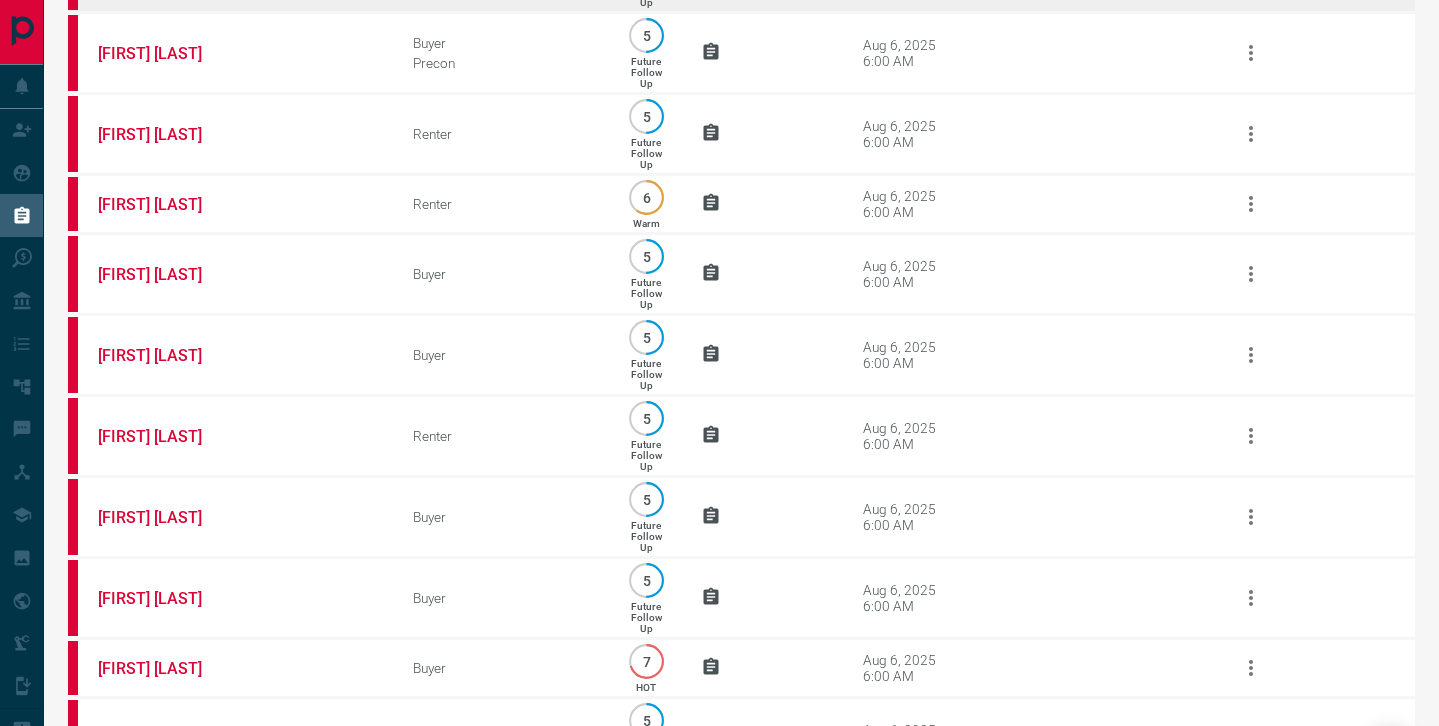 scroll, scrollTop: 2219, scrollLeft: 0, axis: vertical 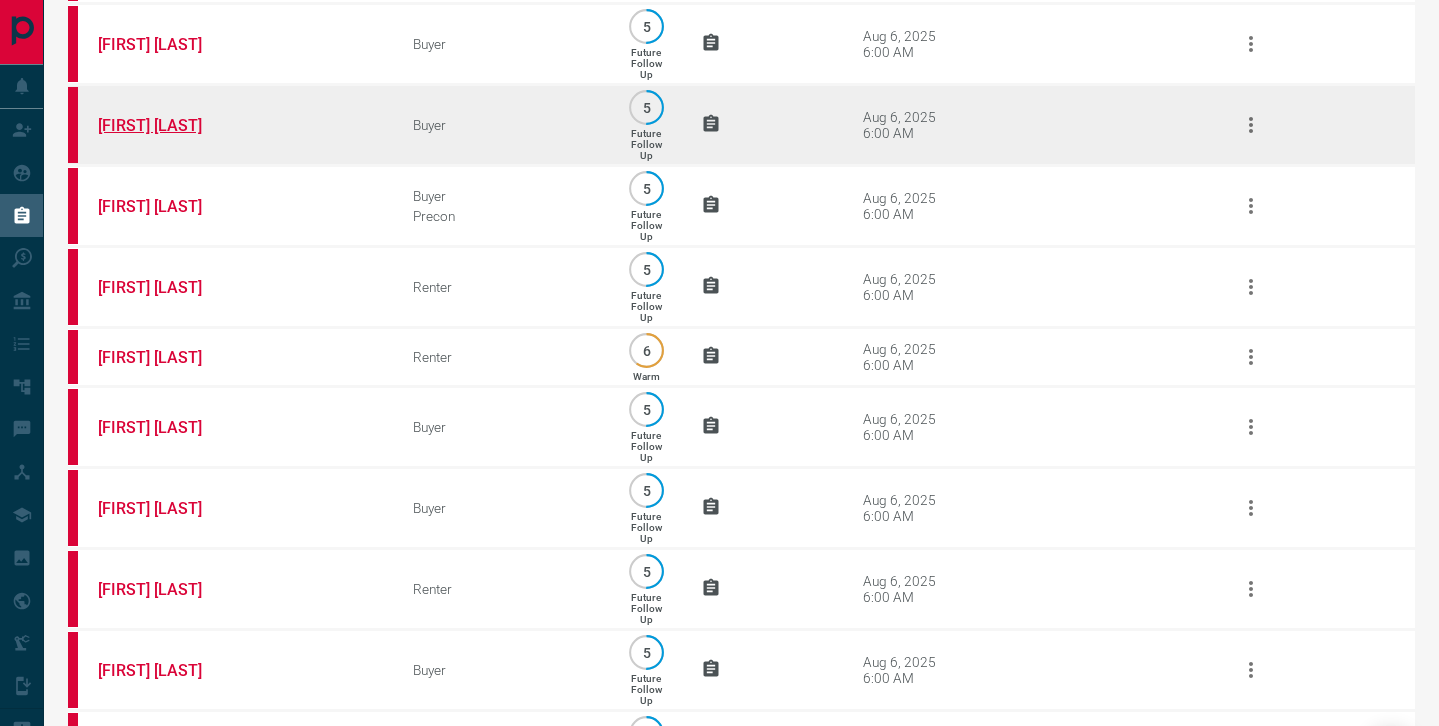 click on "[FIRST] [LAST]" at bounding box center [173, 125] 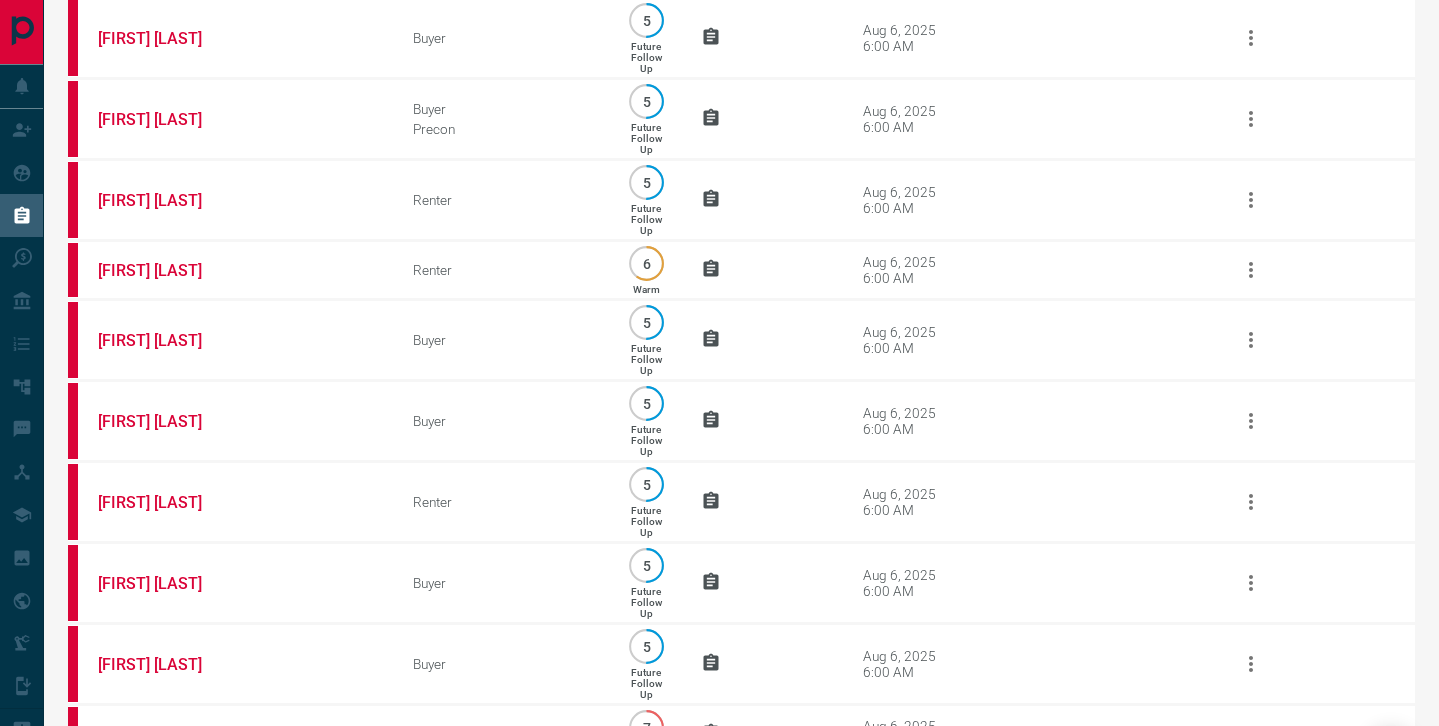 scroll, scrollTop: 2369, scrollLeft: 0, axis: vertical 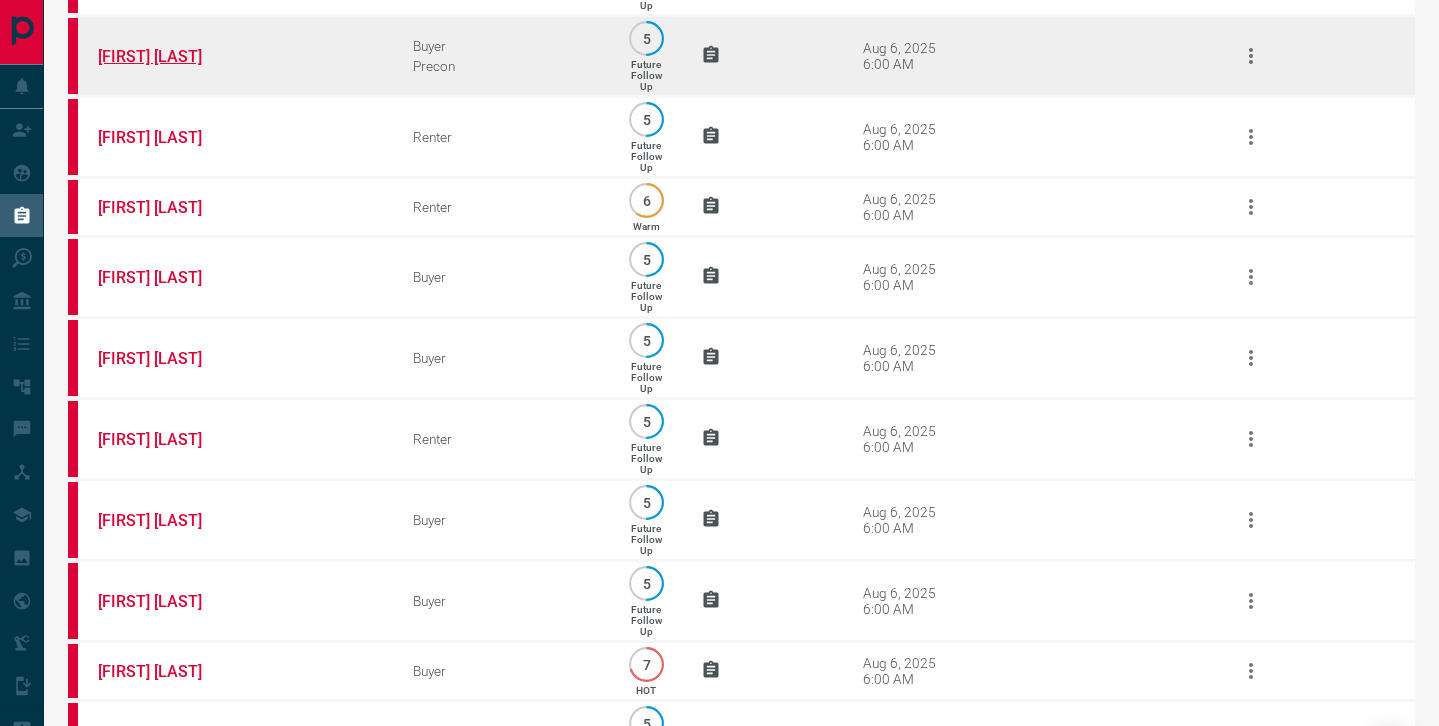 click on "[FIRST] [LAST]" at bounding box center (173, 56) 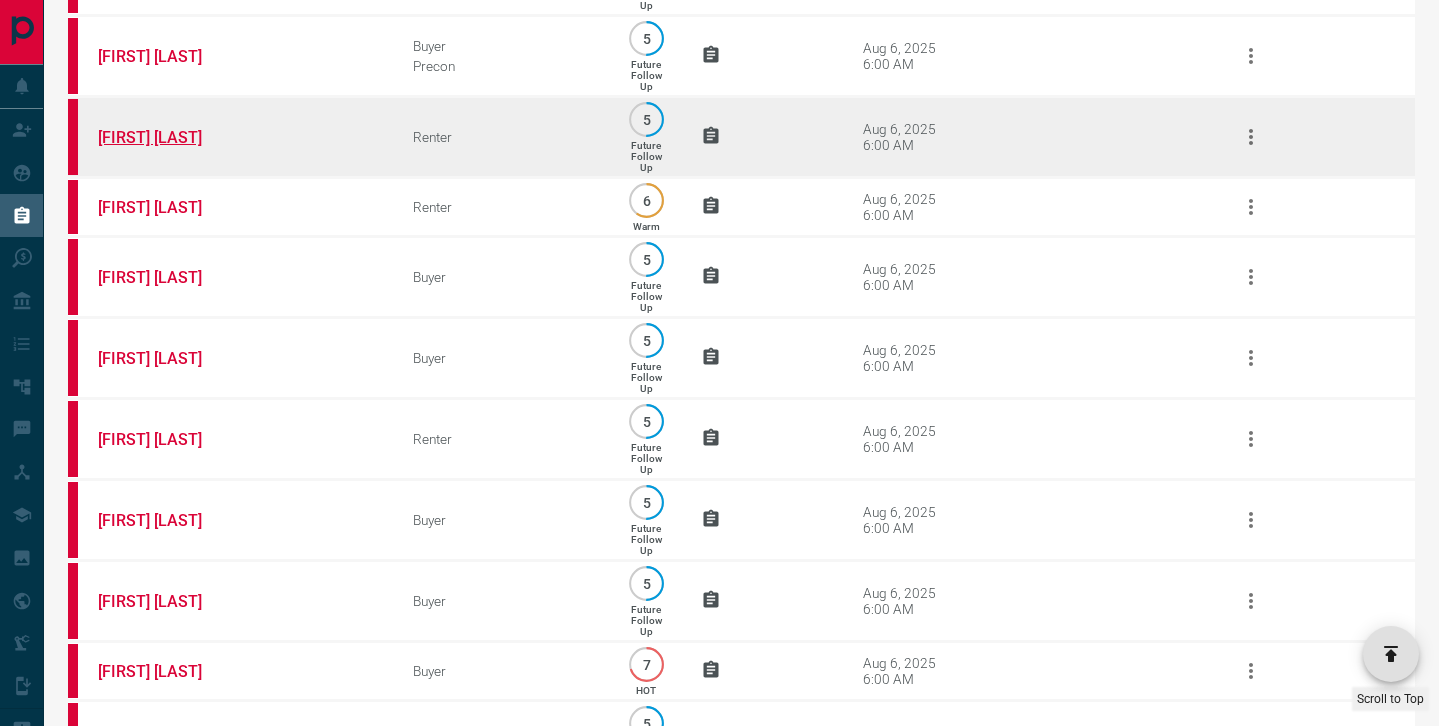 click on "[FIRST] [LAST]" at bounding box center [173, 137] 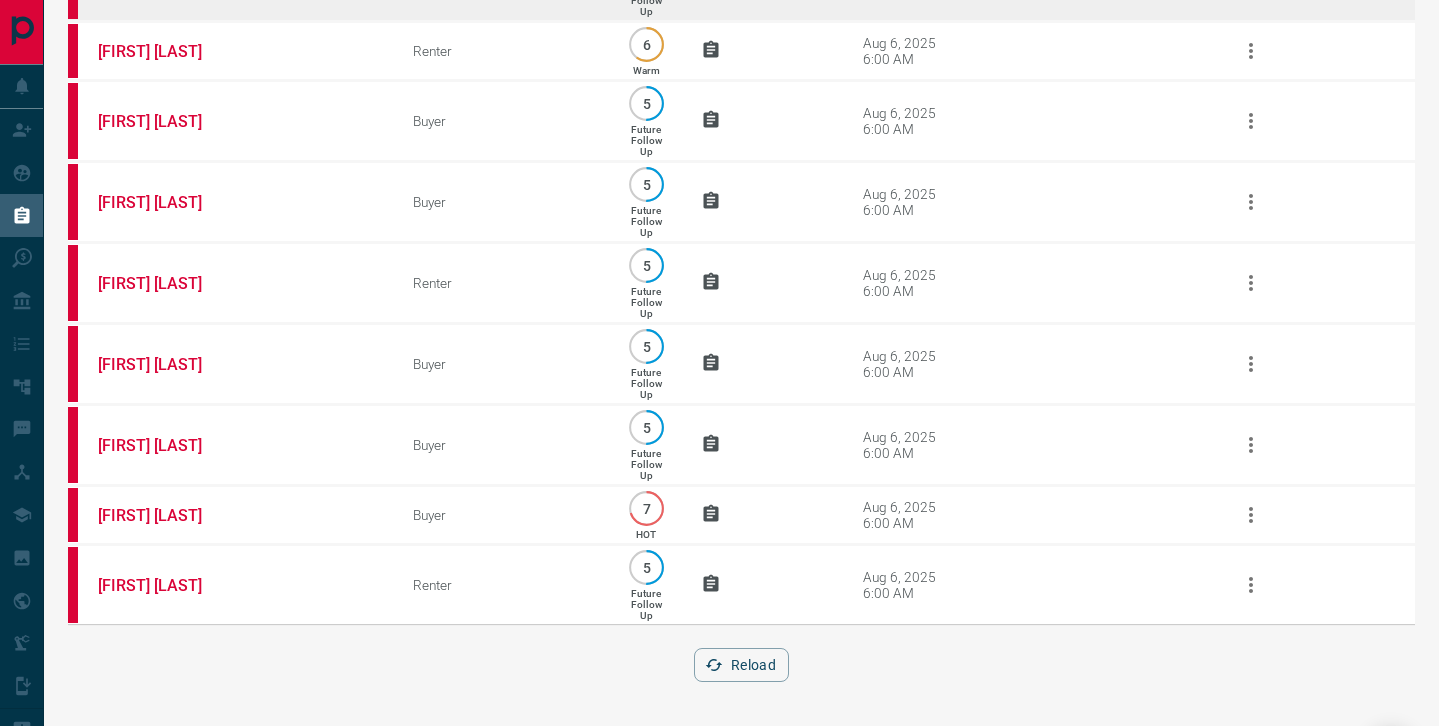 scroll, scrollTop: 2567, scrollLeft: 0, axis: vertical 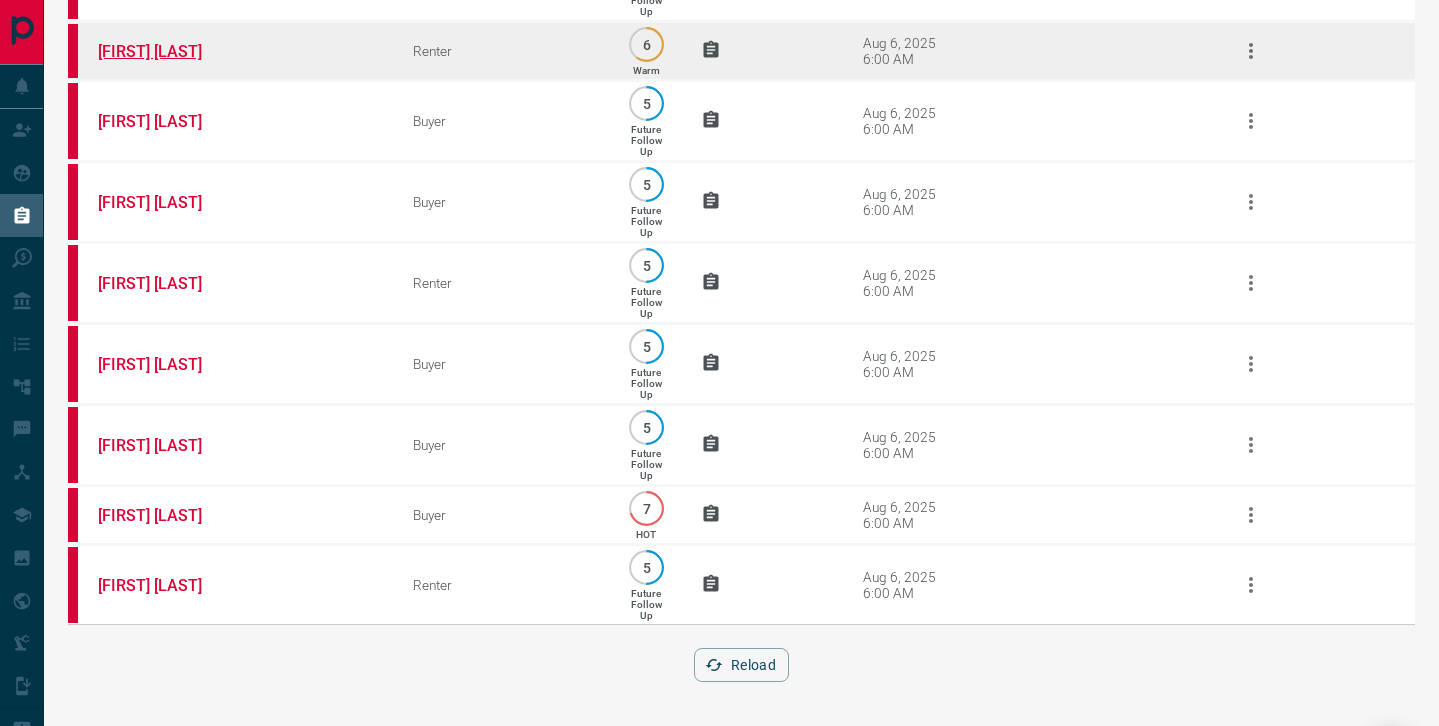 click on "[FIRST] [LAST]" at bounding box center [173, 51] 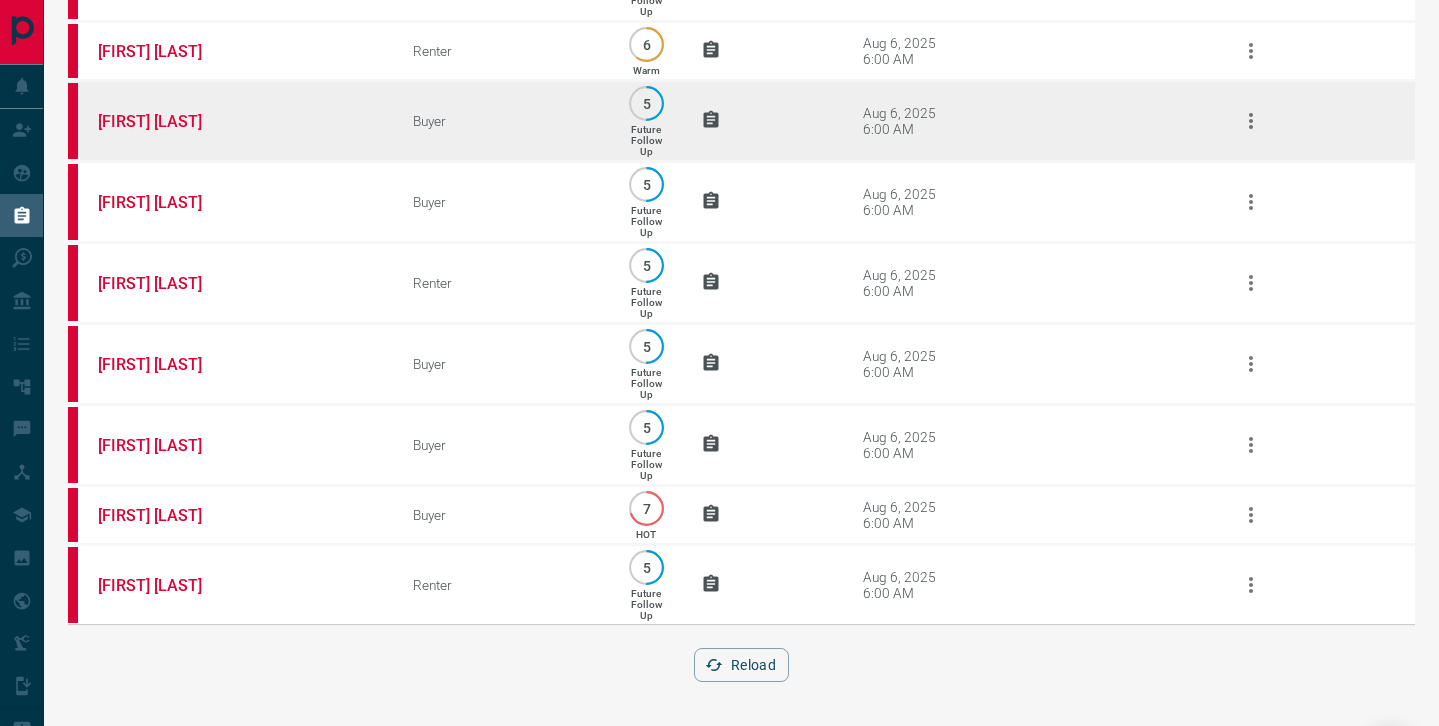 scroll, scrollTop: 2627, scrollLeft: 0, axis: vertical 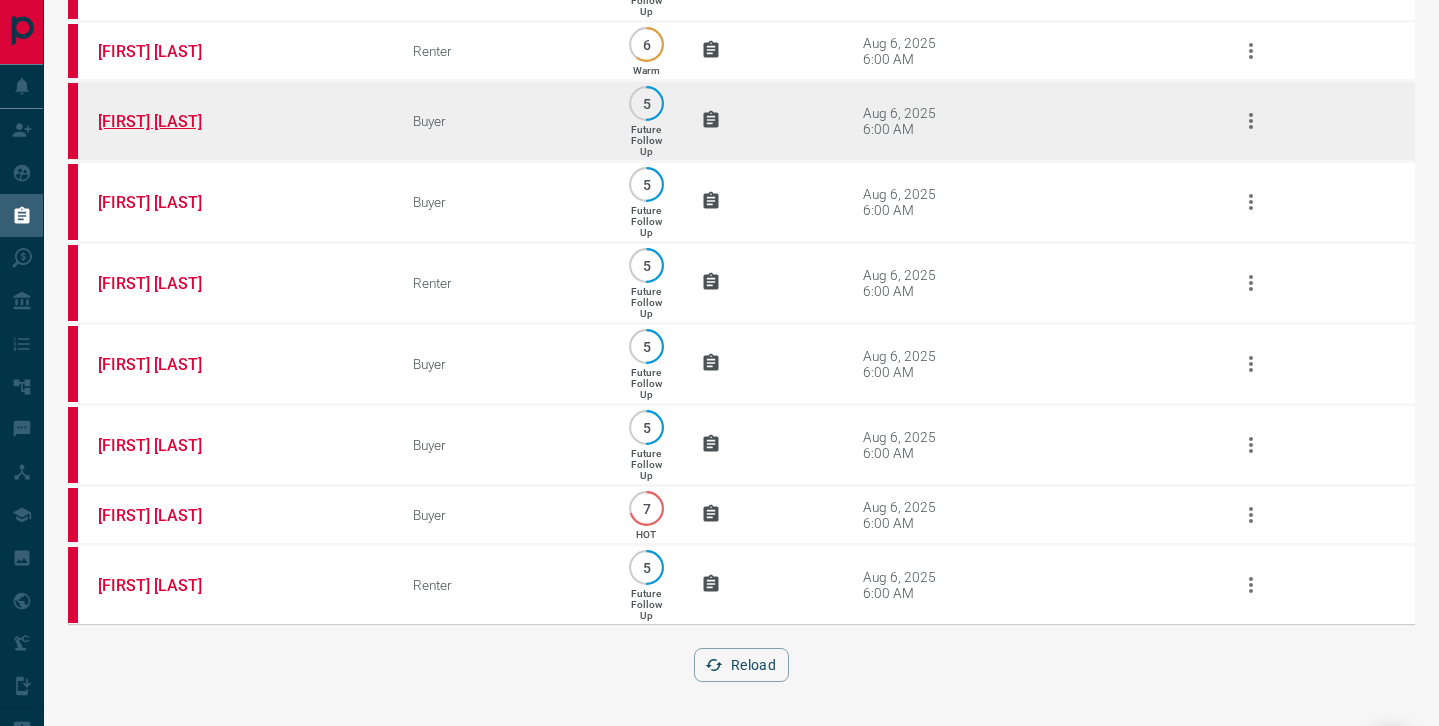 click on "[FIRST] [LAST]" at bounding box center (173, 121) 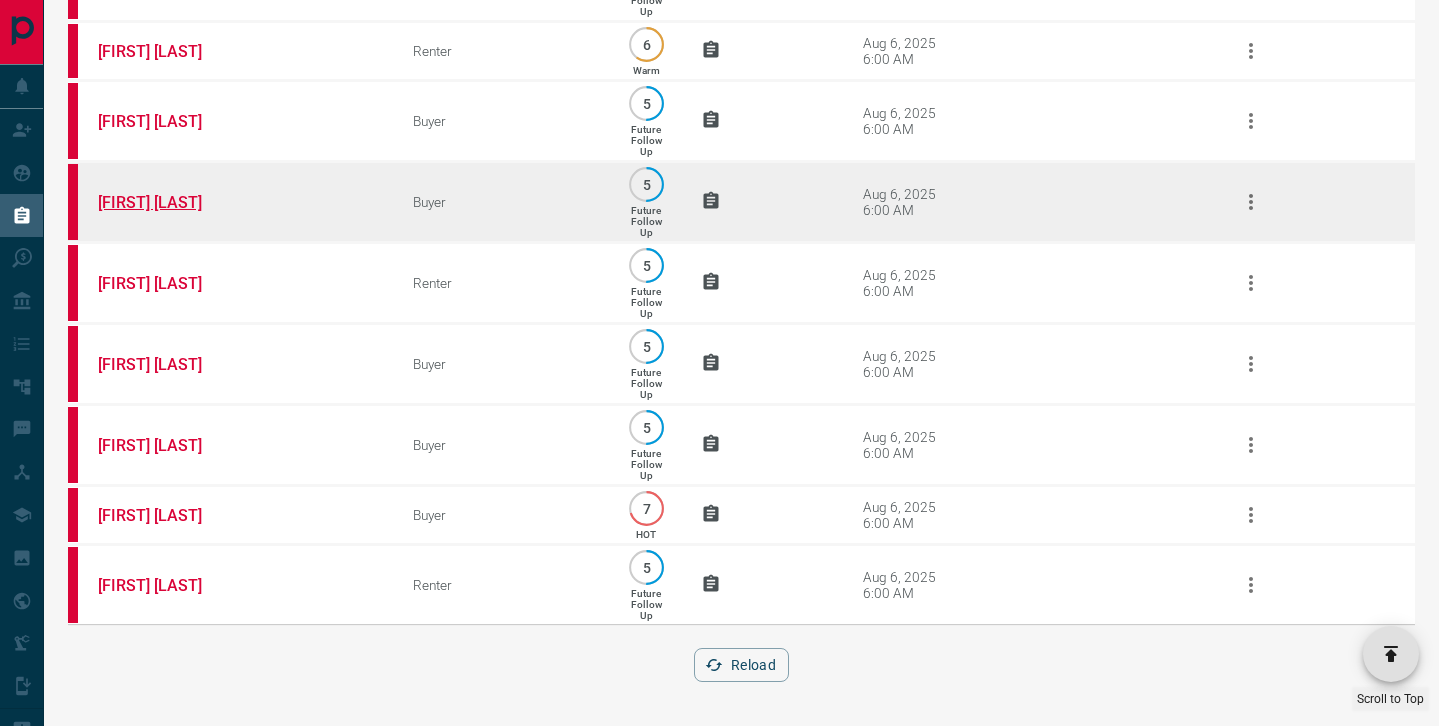 click on "[FIRST] [LAST]" at bounding box center [173, 202] 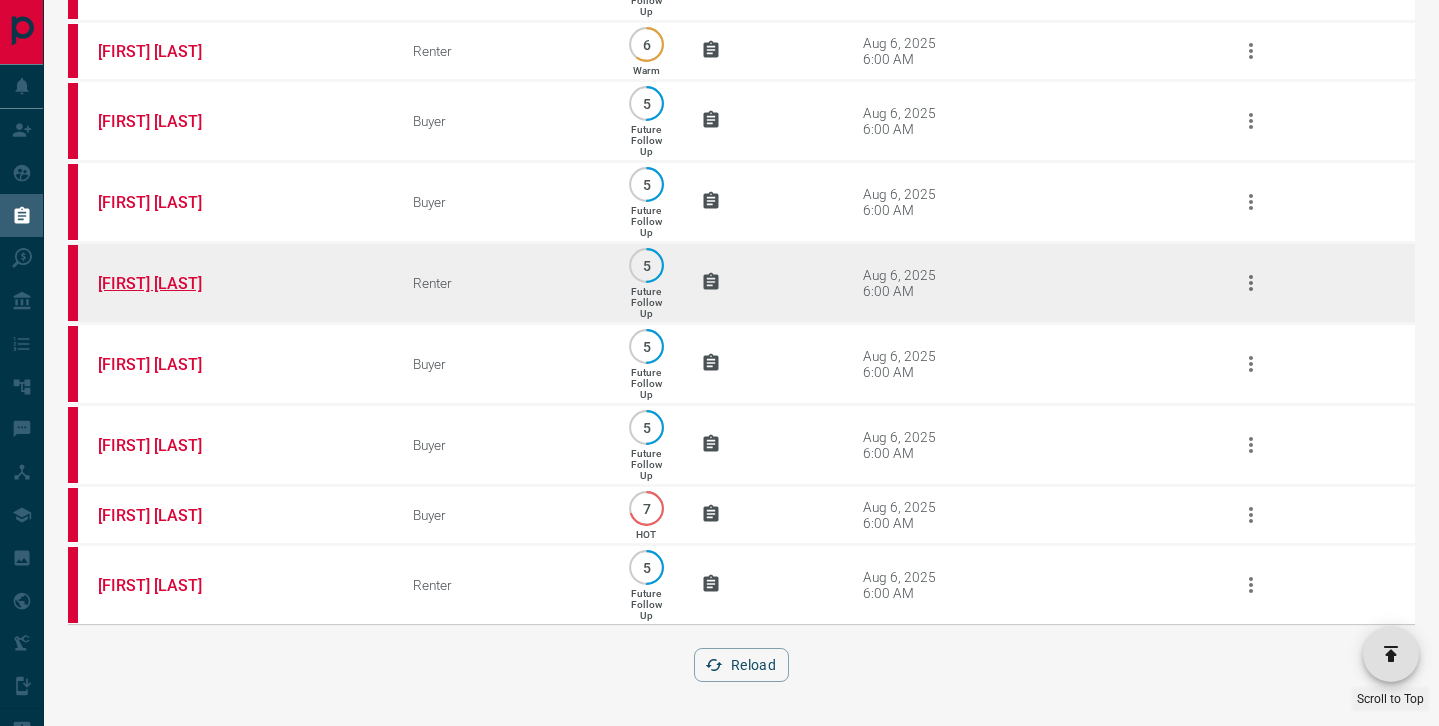 click on "[FIRST] [LAST]" at bounding box center [173, 283] 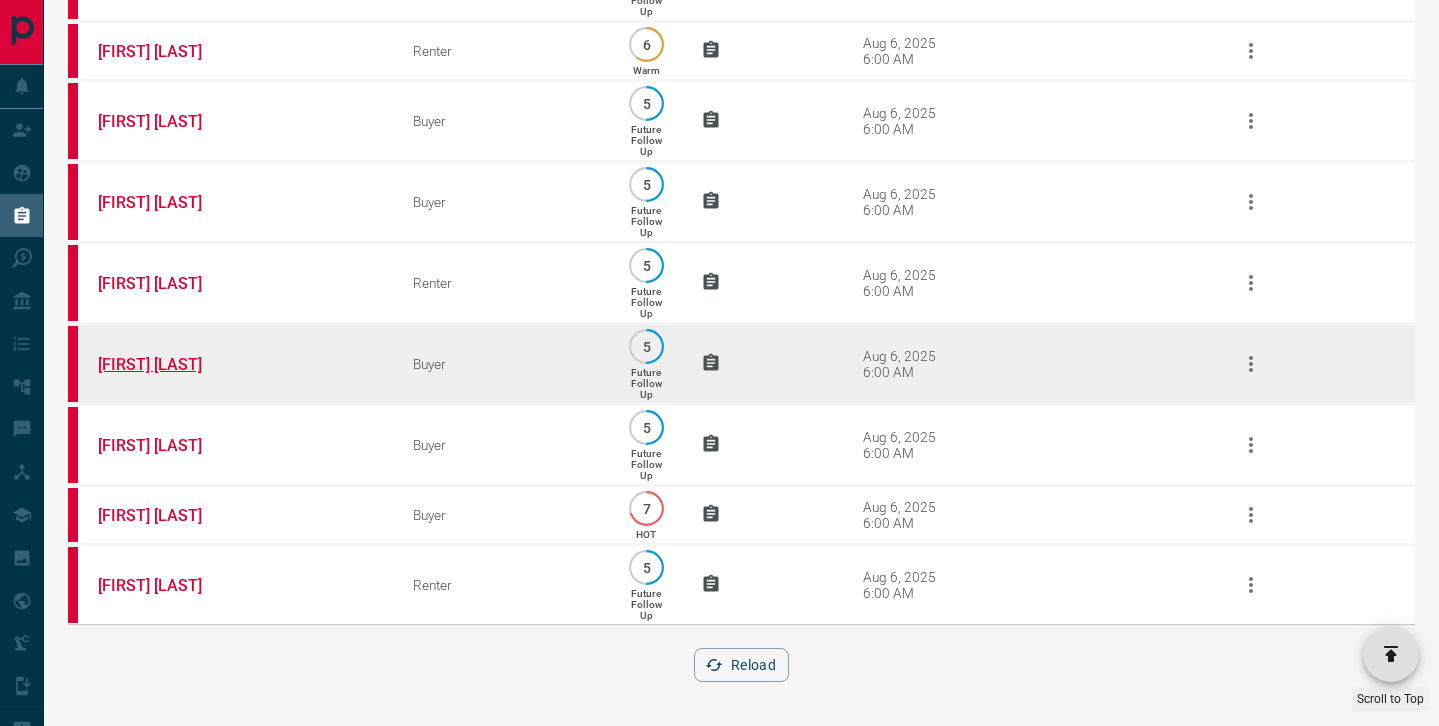 click on "[FIRST] [LAST]" at bounding box center [173, 364] 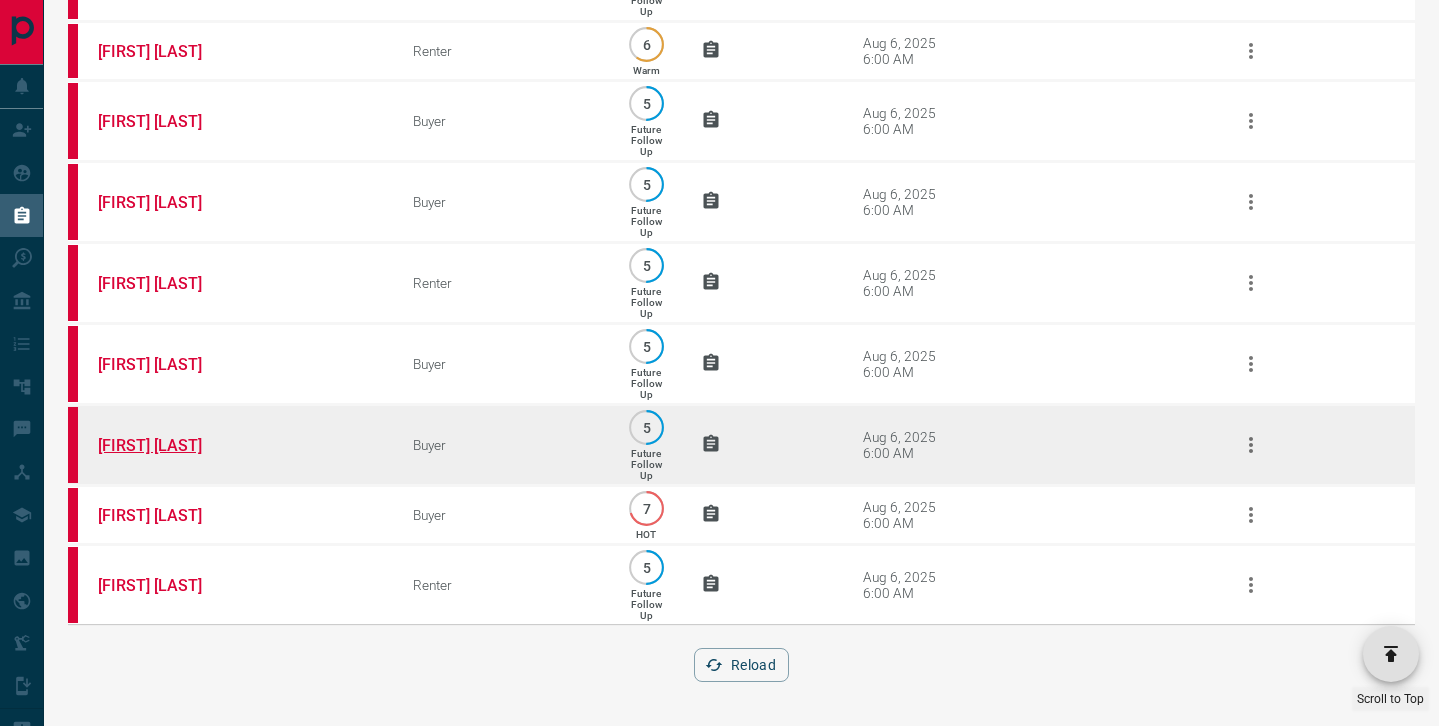 click on "[FIRST] [LAST]" at bounding box center (173, 445) 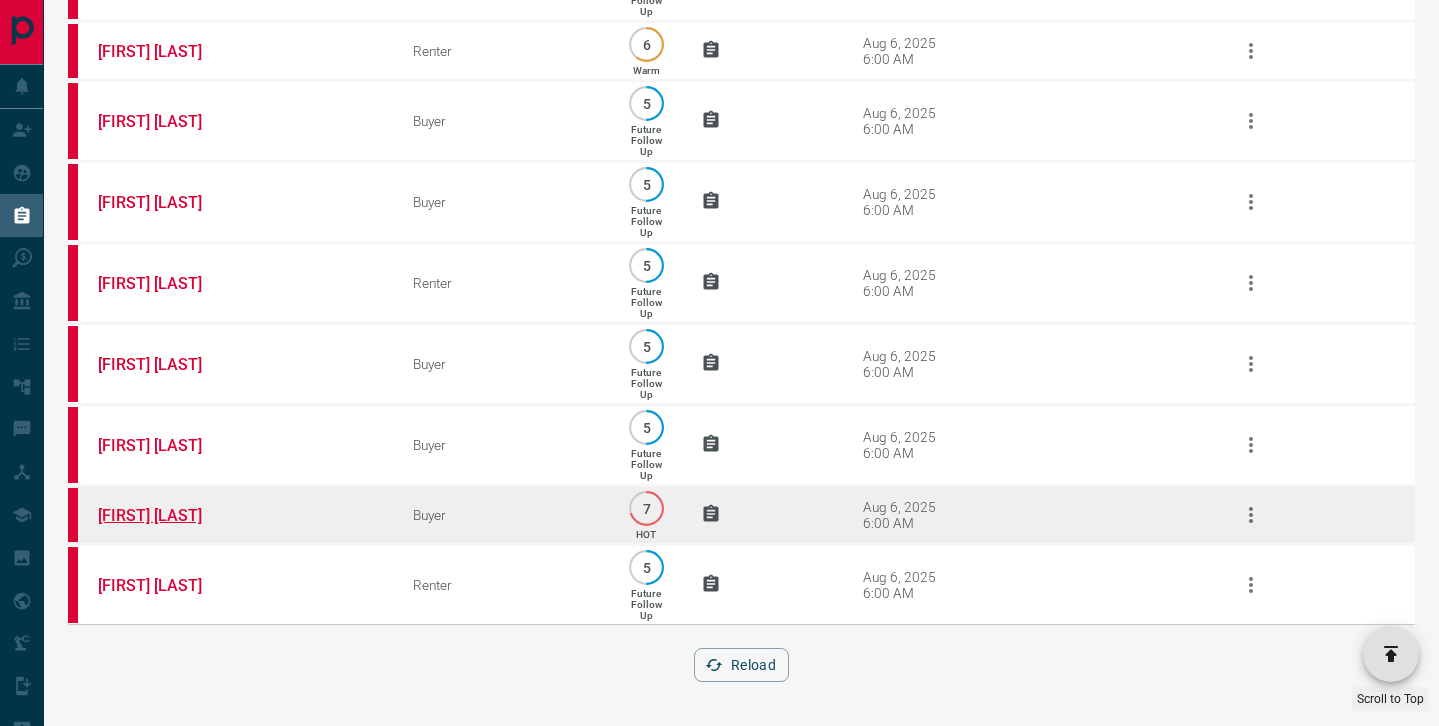click on "[FIRST] [LAST]" at bounding box center (173, 515) 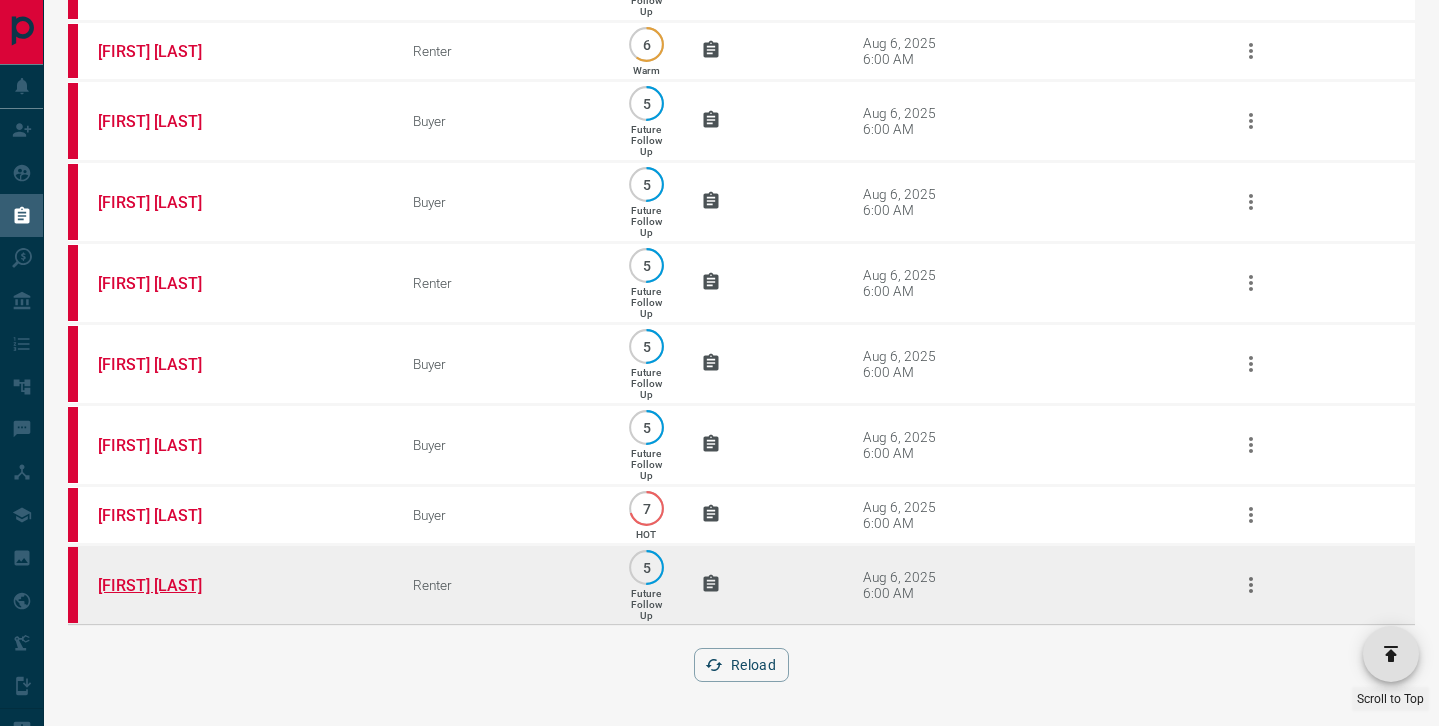 click on "[FIRST] [LAST]" at bounding box center [173, 585] 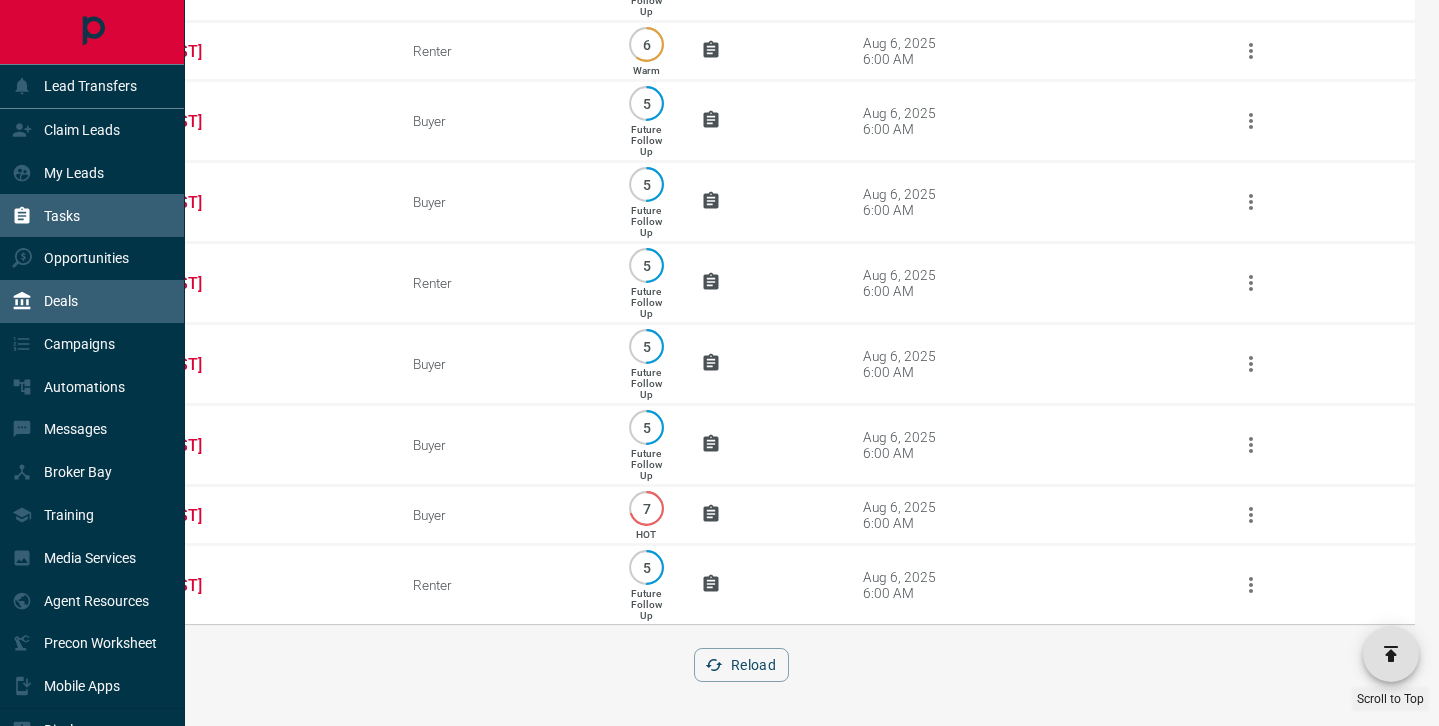 click on "Deals" at bounding box center (45, 301) 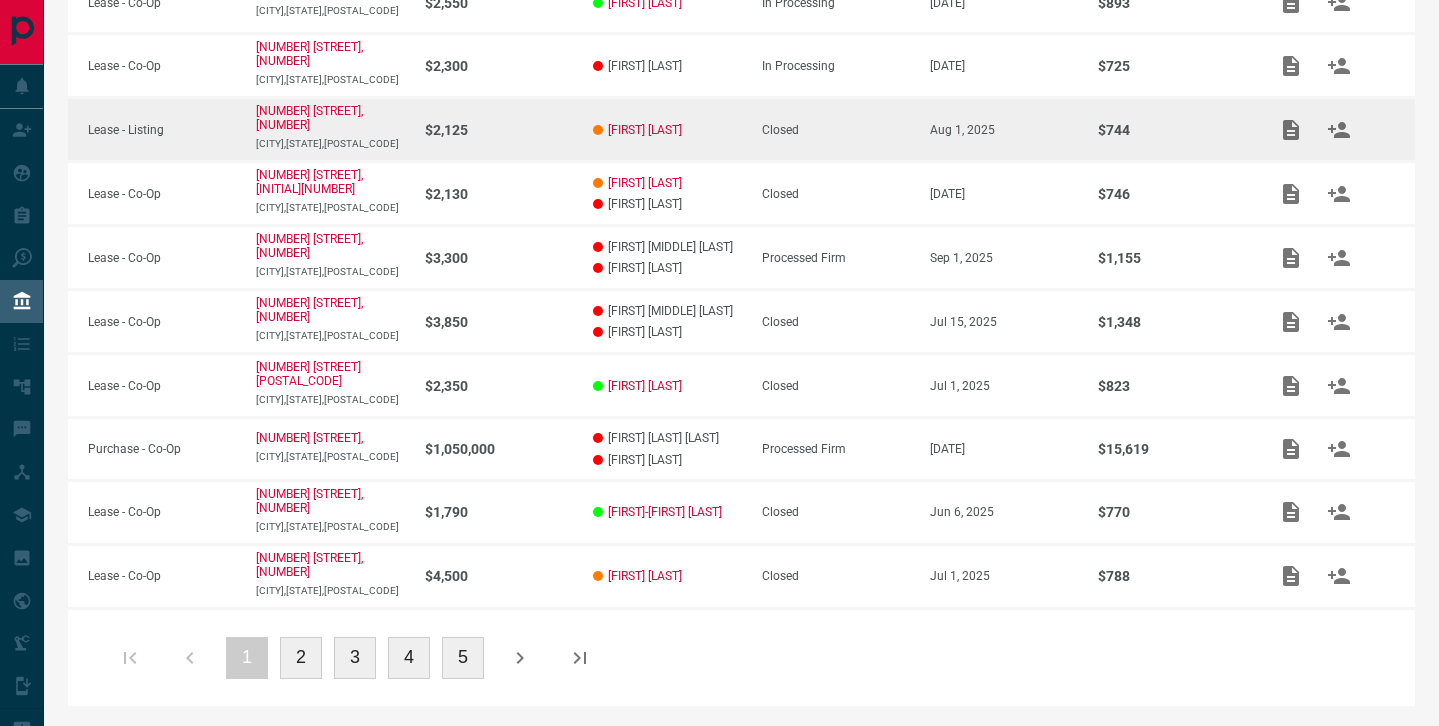 scroll, scrollTop: 0, scrollLeft: 0, axis: both 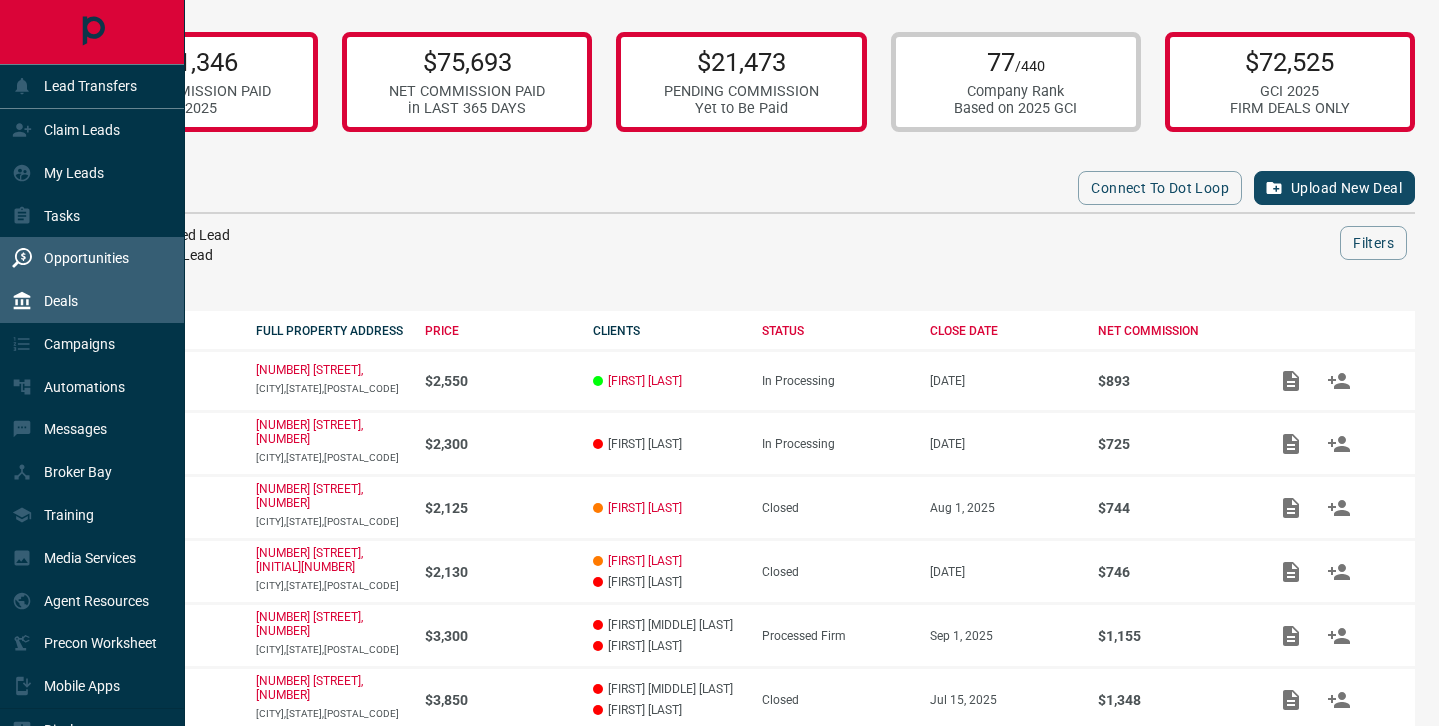 click on "Opportunities" at bounding box center (86, 258) 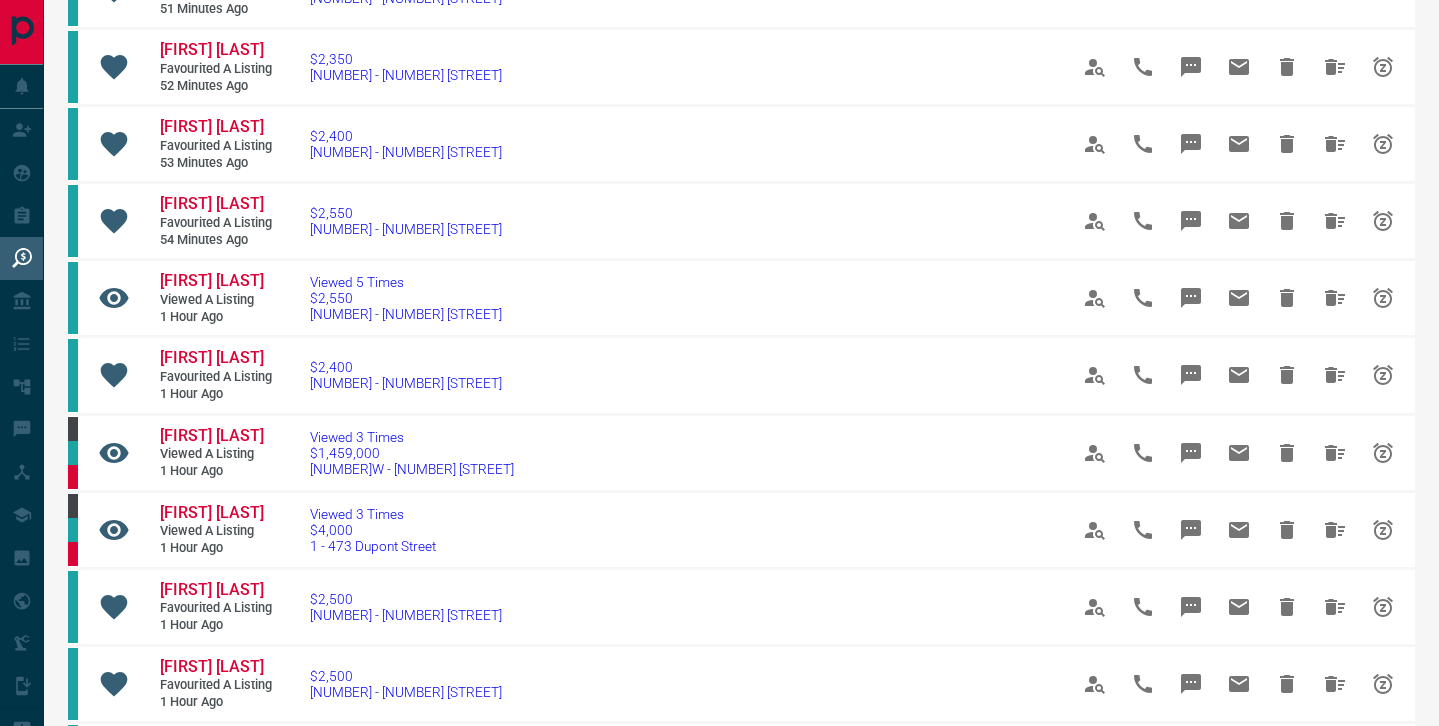 scroll, scrollTop: 14, scrollLeft: 0, axis: vertical 